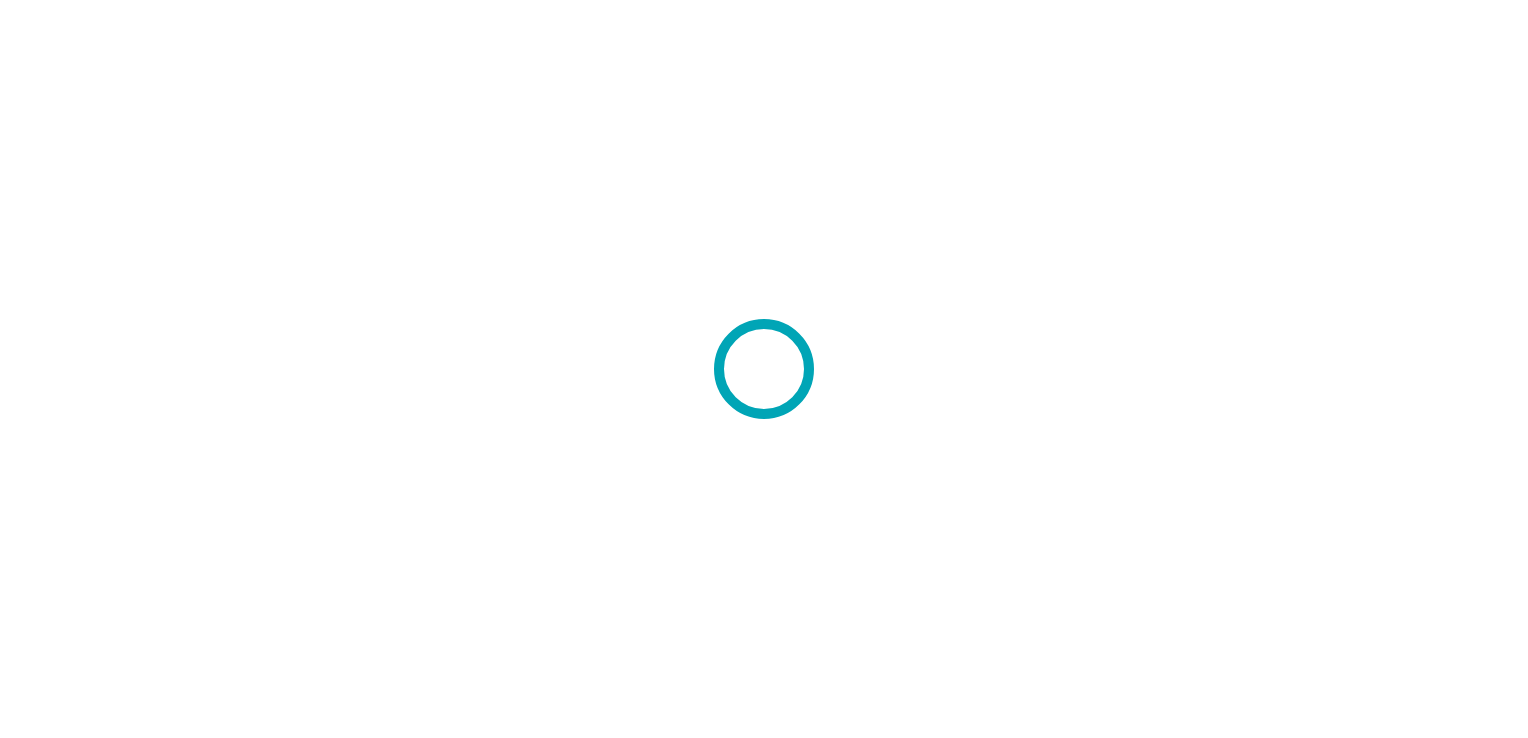 scroll, scrollTop: 0, scrollLeft: 0, axis: both 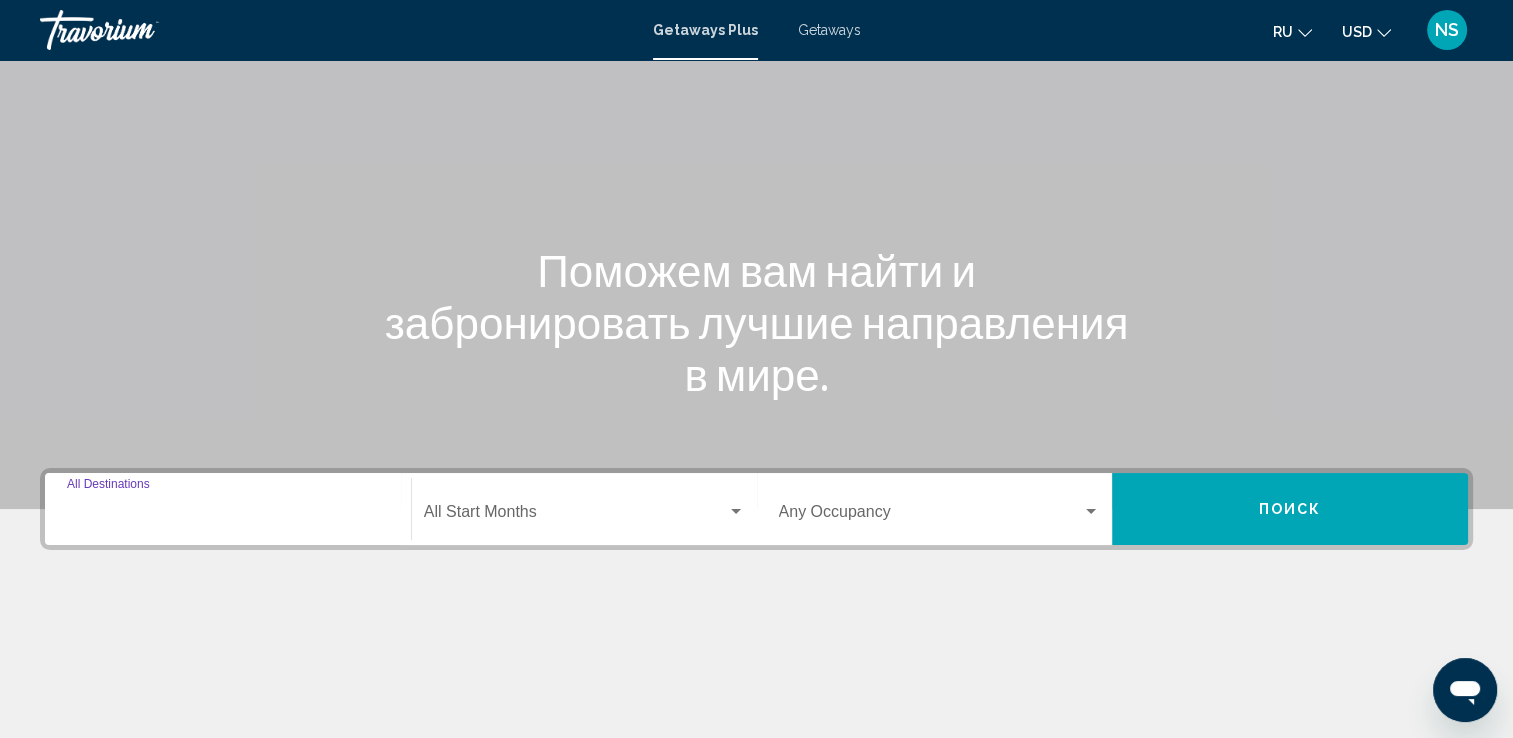 click on "Destination All Destinations" at bounding box center (228, 516) 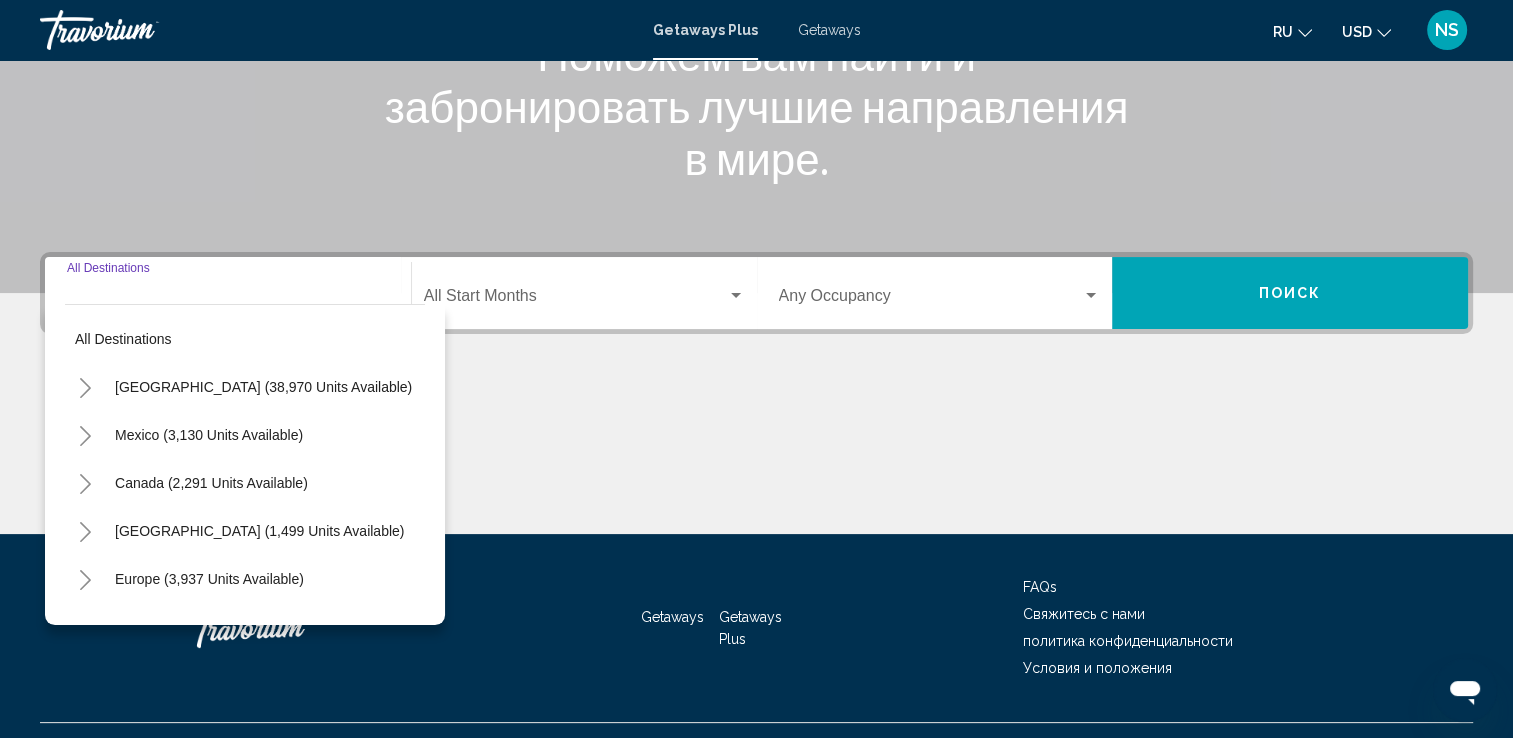 scroll, scrollTop: 347, scrollLeft: 0, axis: vertical 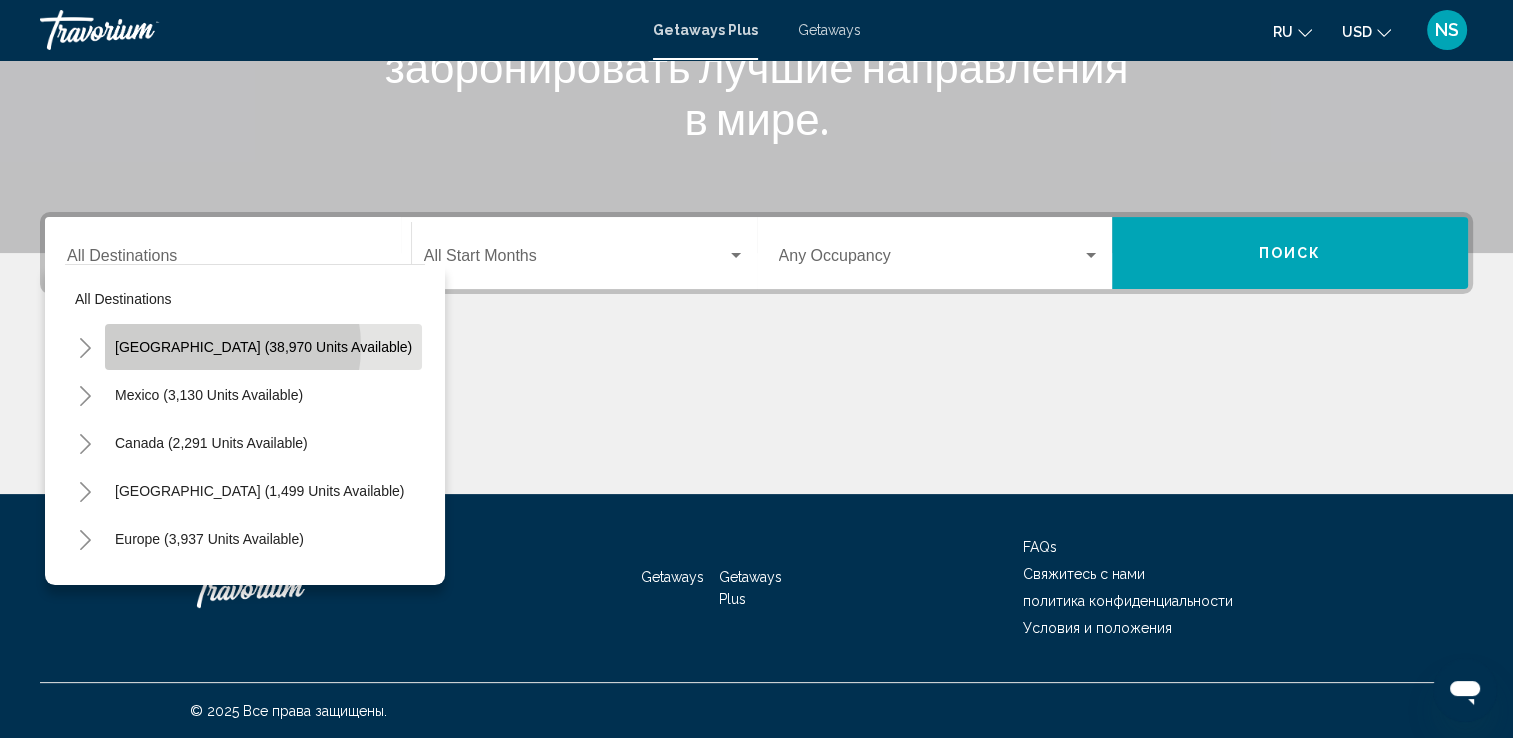 click on "[GEOGRAPHIC_DATA] (38,970 units available)" 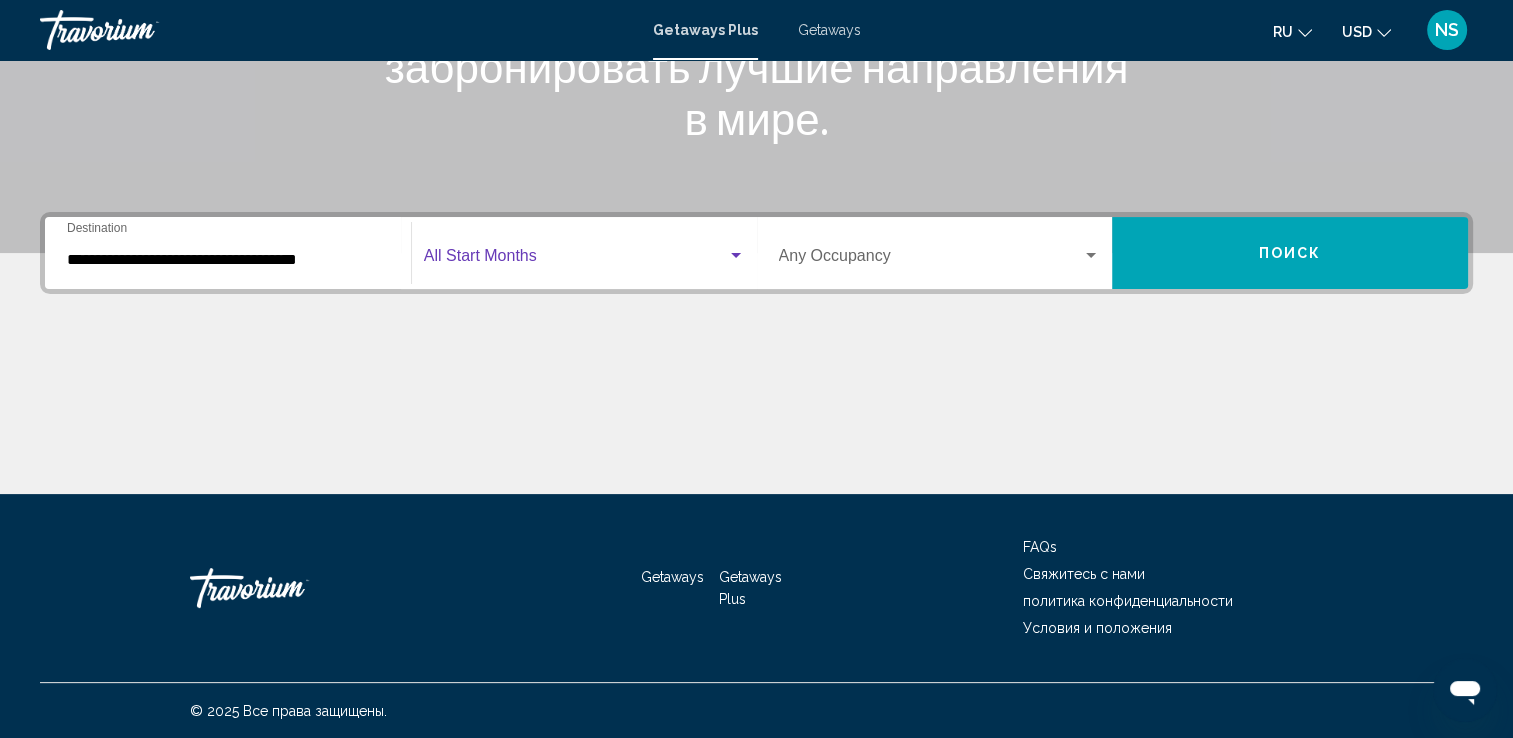 click at bounding box center [575, 260] 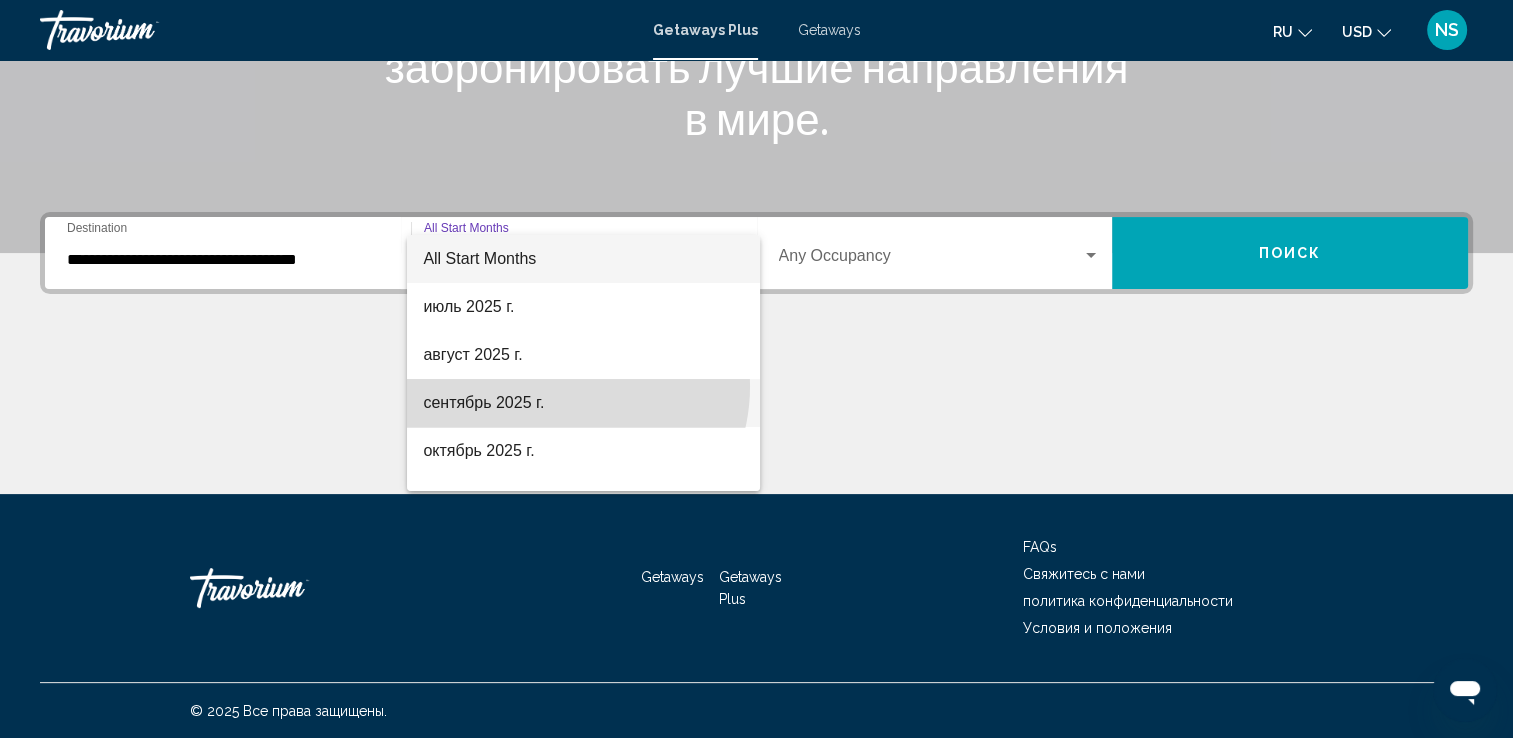 click on "сентябрь 2025 г." at bounding box center (583, 403) 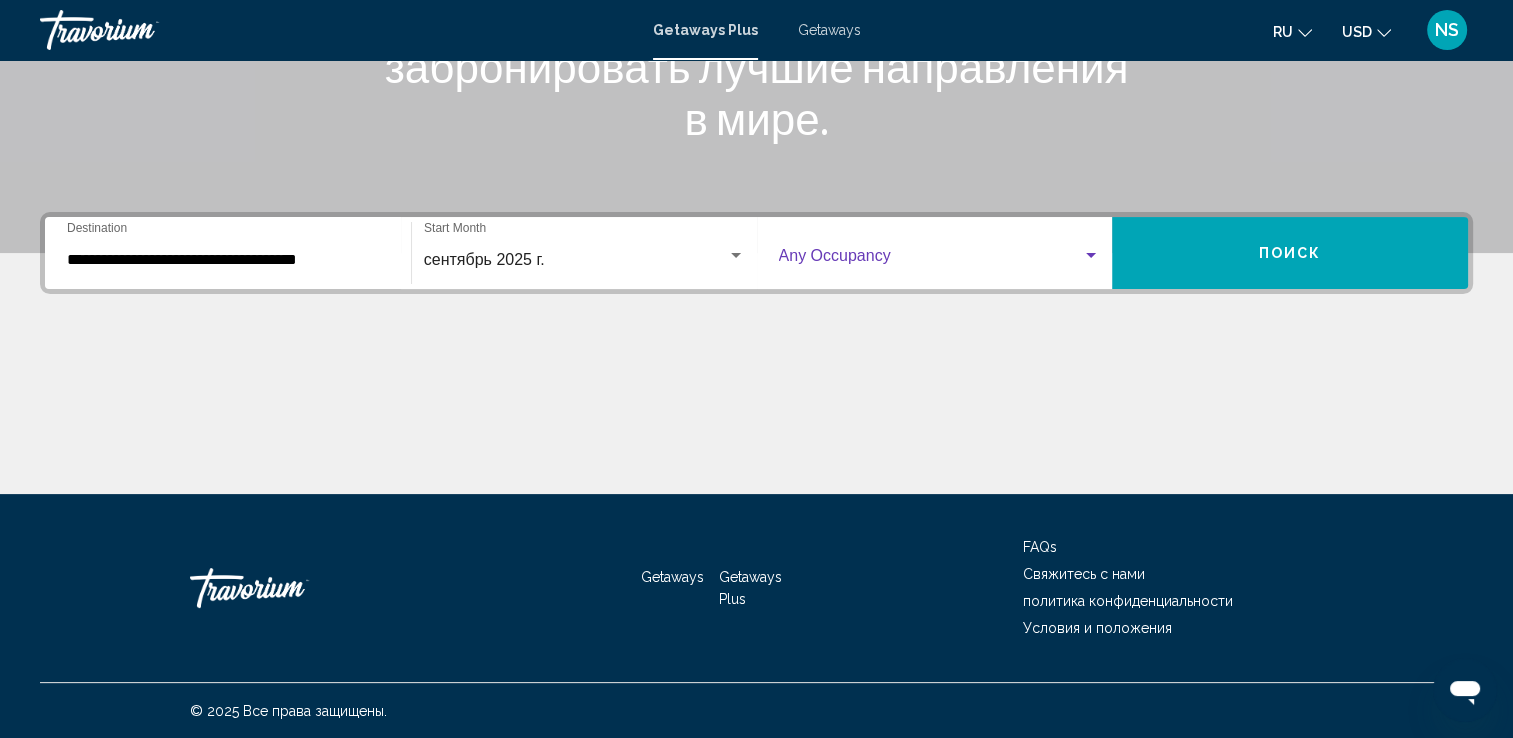 click at bounding box center (931, 260) 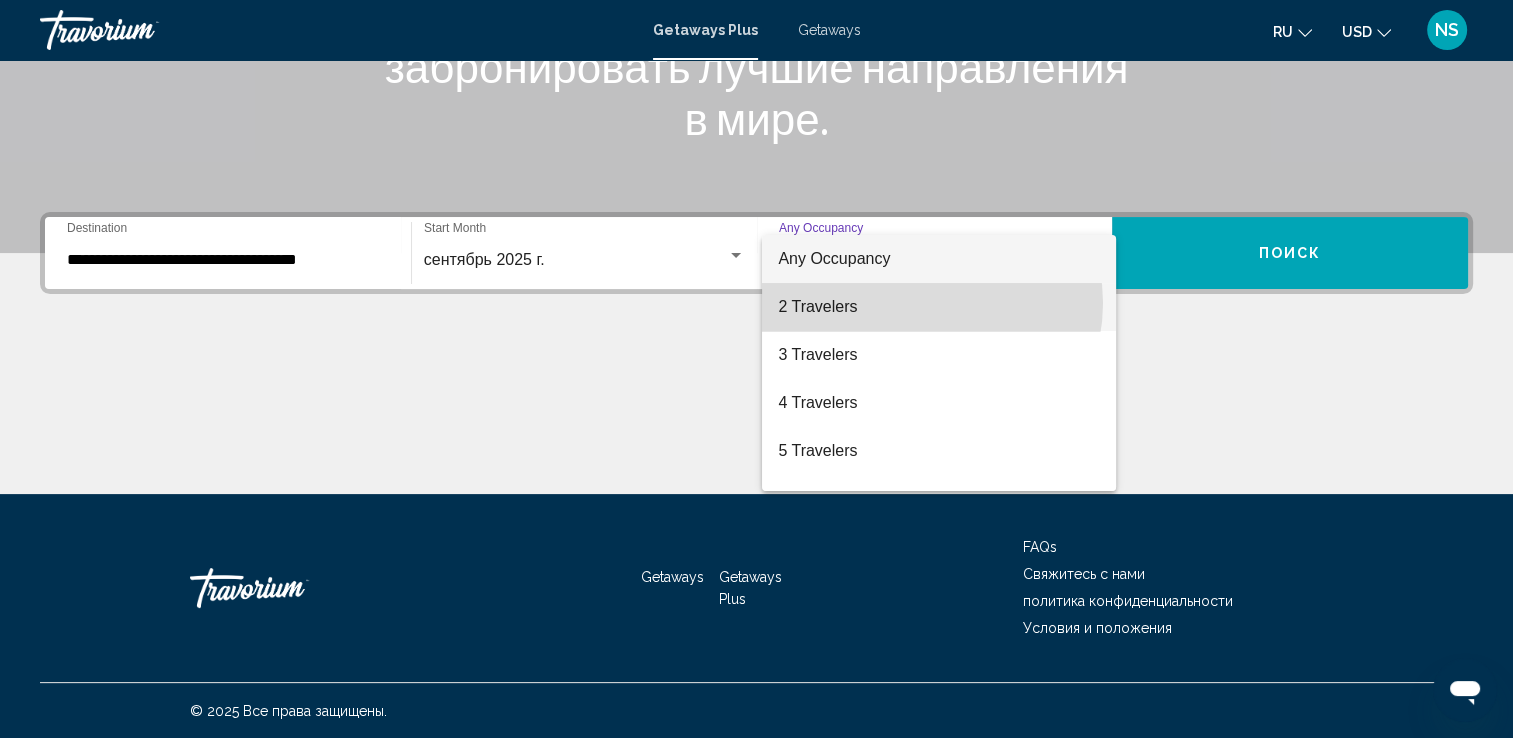 click on "2 Travelers" at bounding box center (939, 307) 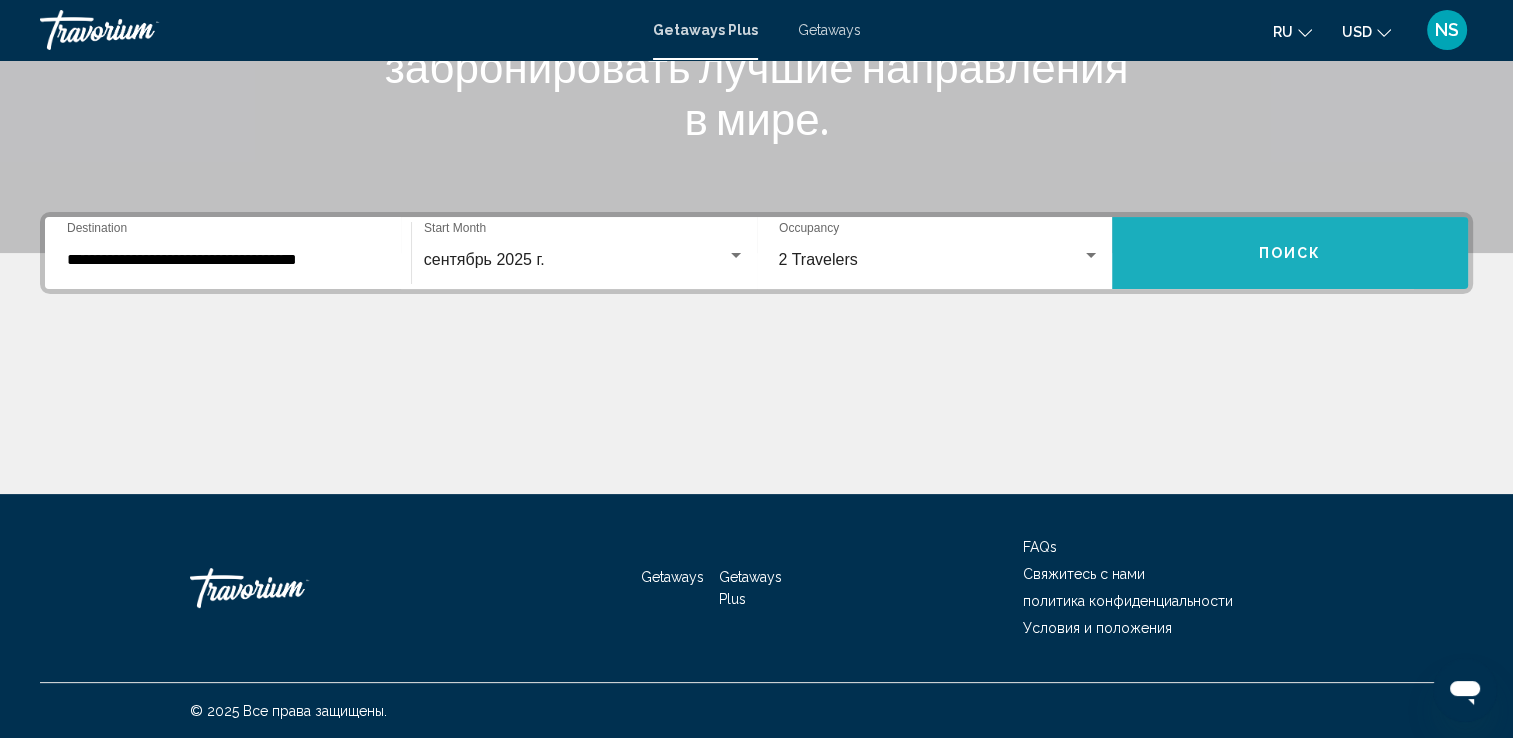 click on "Поиск" at bounding box center [1290, 253] 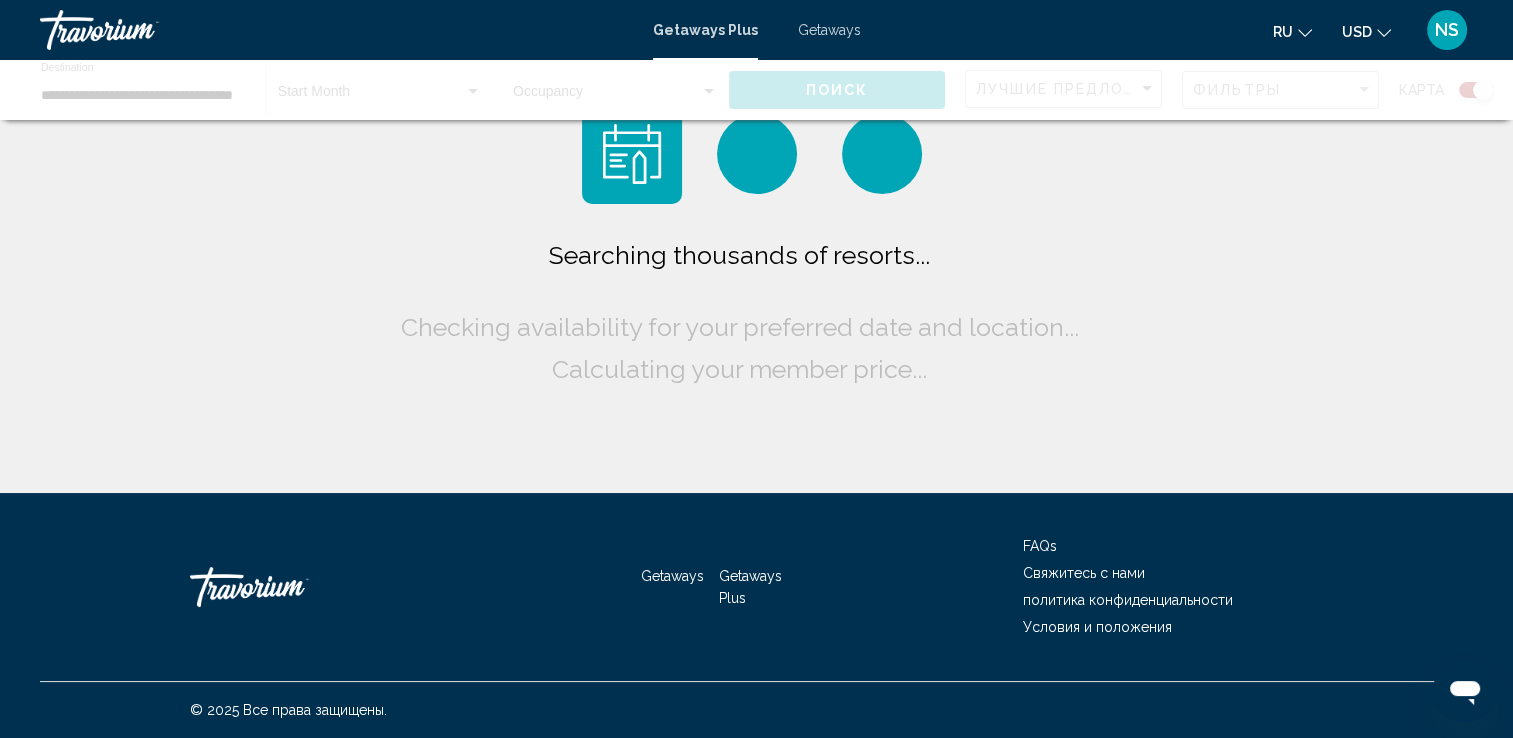 scroll, scrollTop: 0, scrollLeft: 0, axis: both 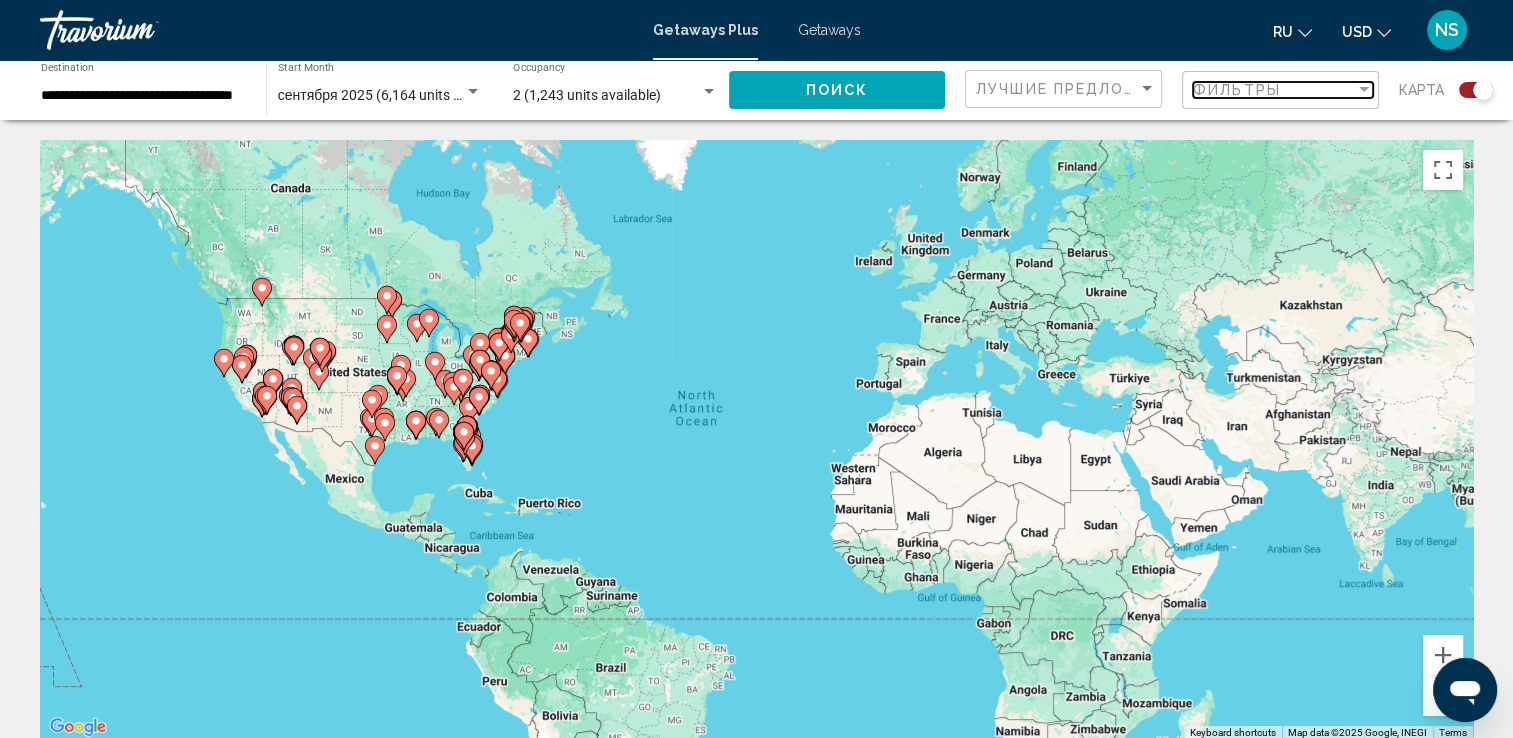 click on "Фильтры" at bounding box center [1237, 90] 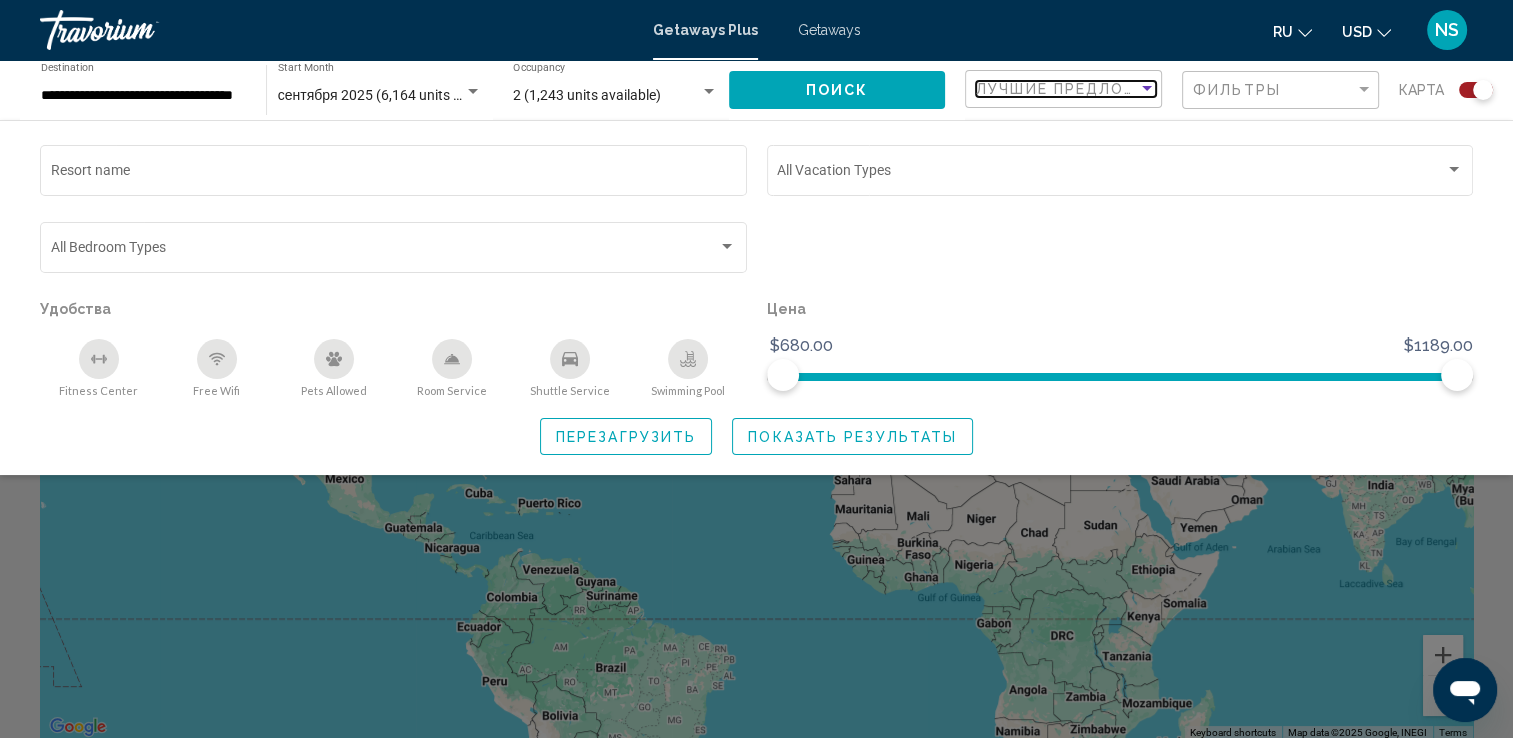 click at bounding box center [1147, 89] 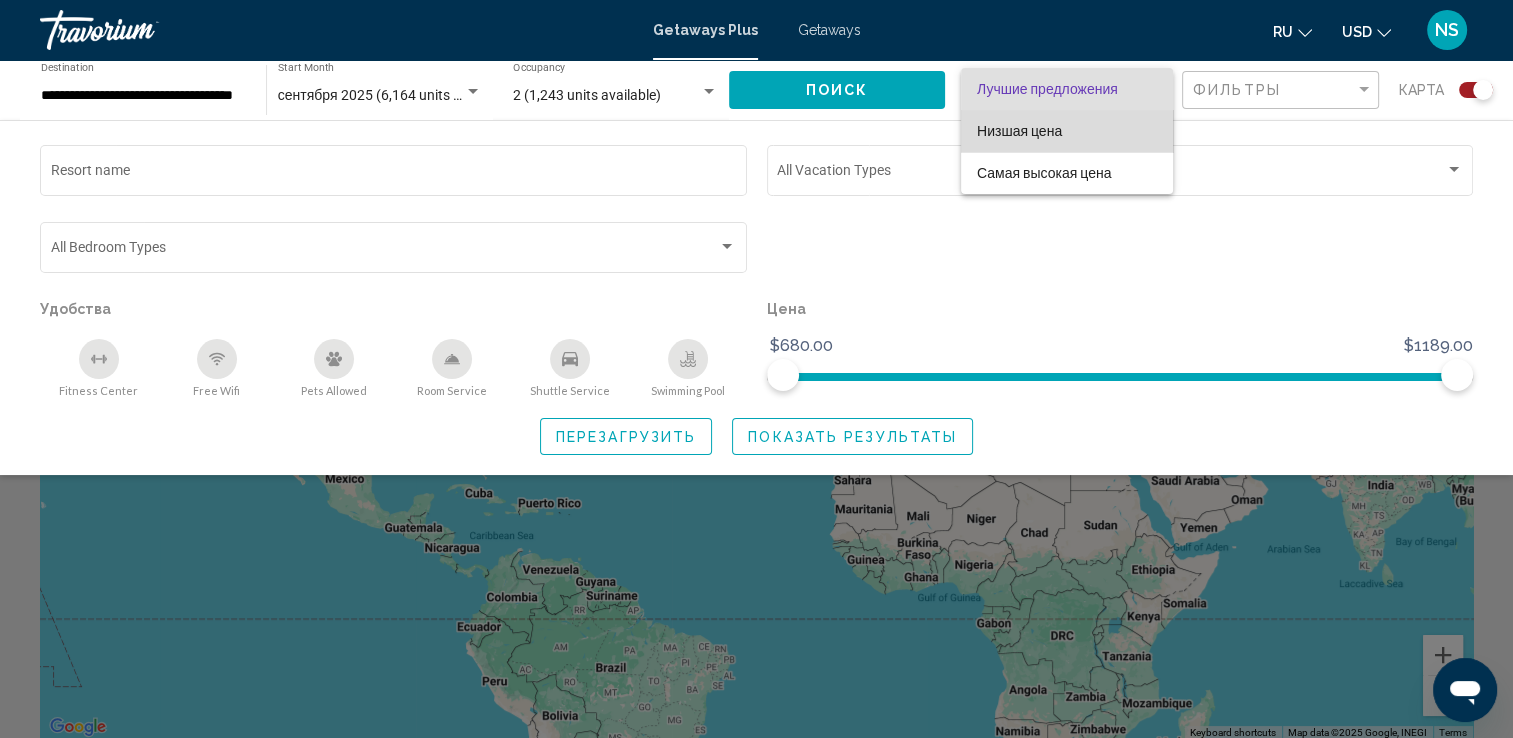 click on "Низшая цена" at bounding box center [1067, 131] 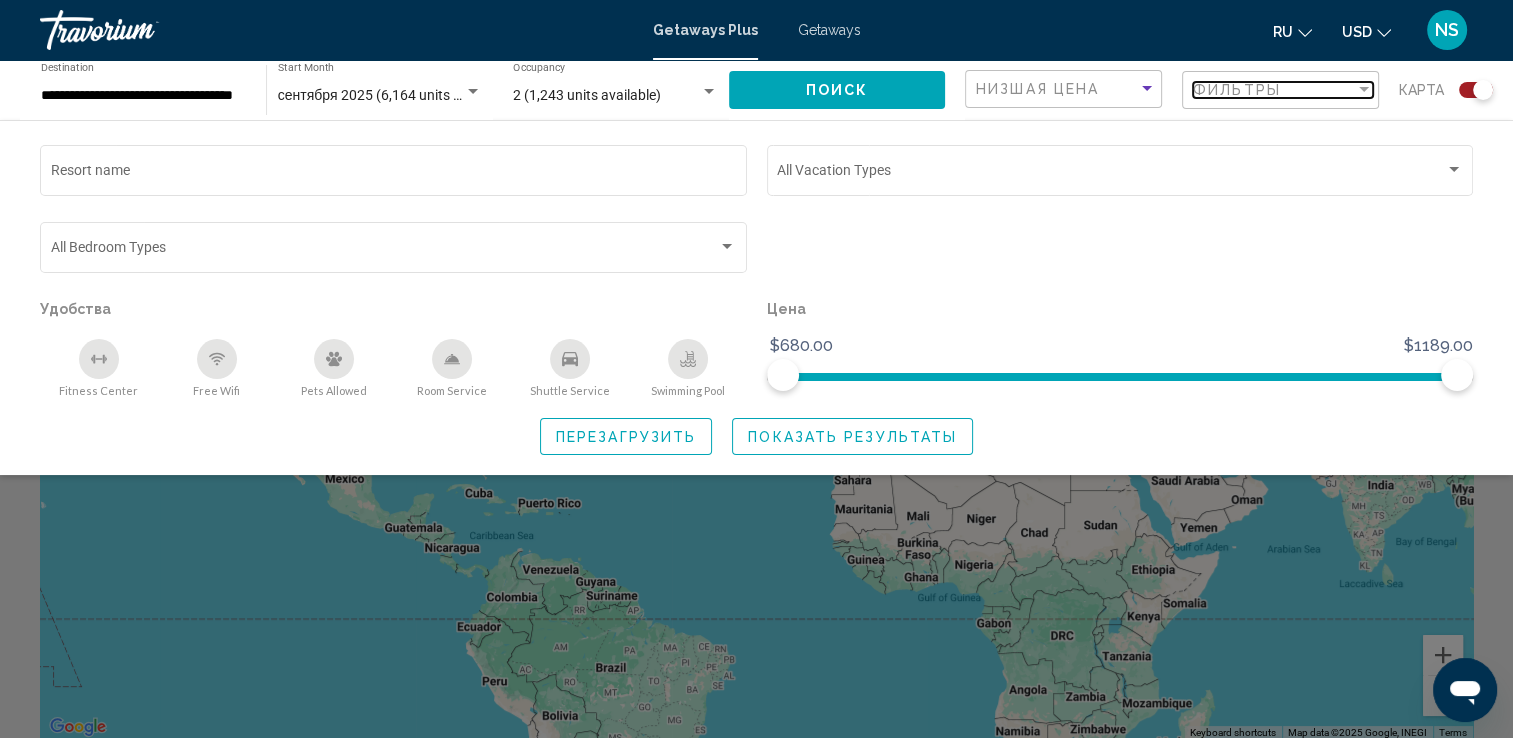 click at bounding box center [1364, 90] 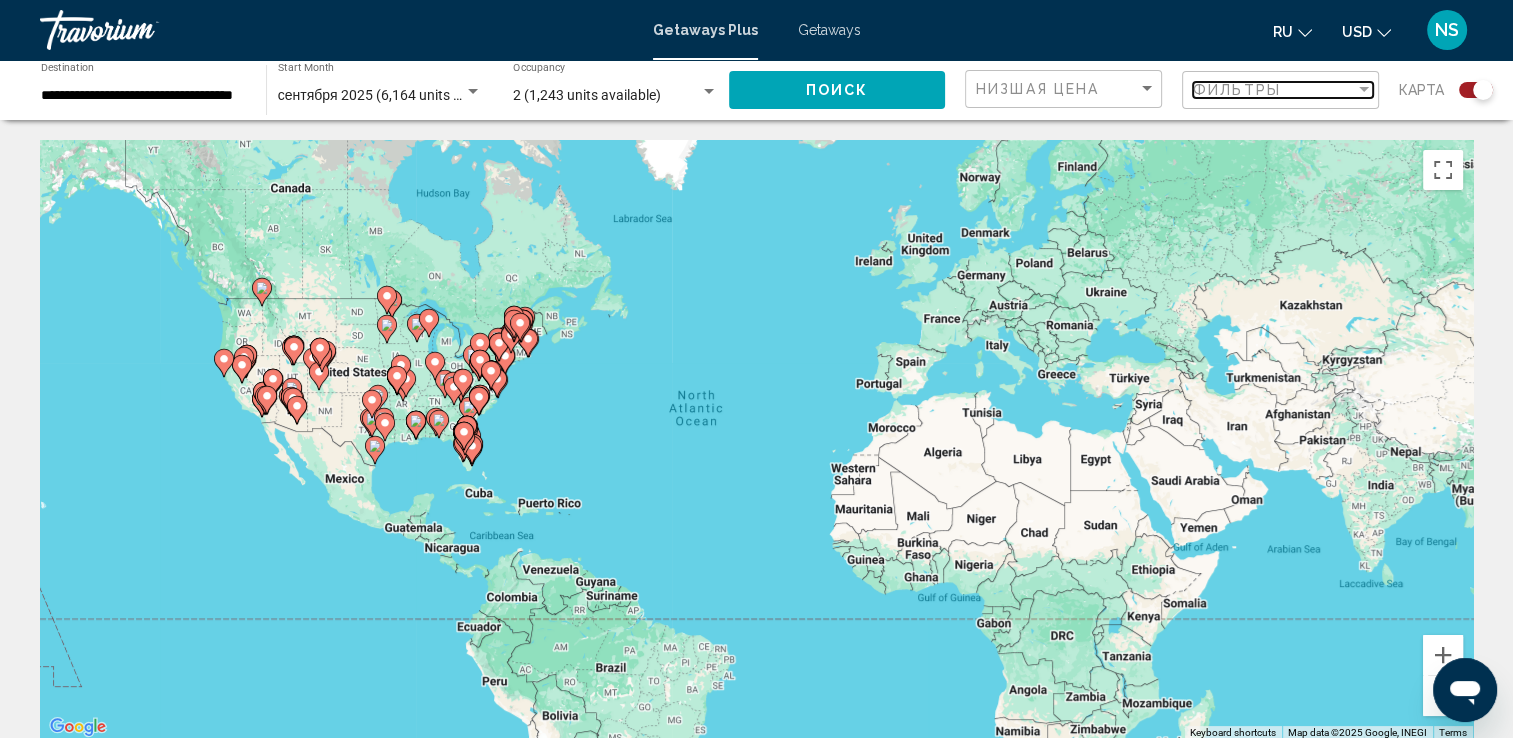click on "Фильтры" at bounding box center (1274, 90) 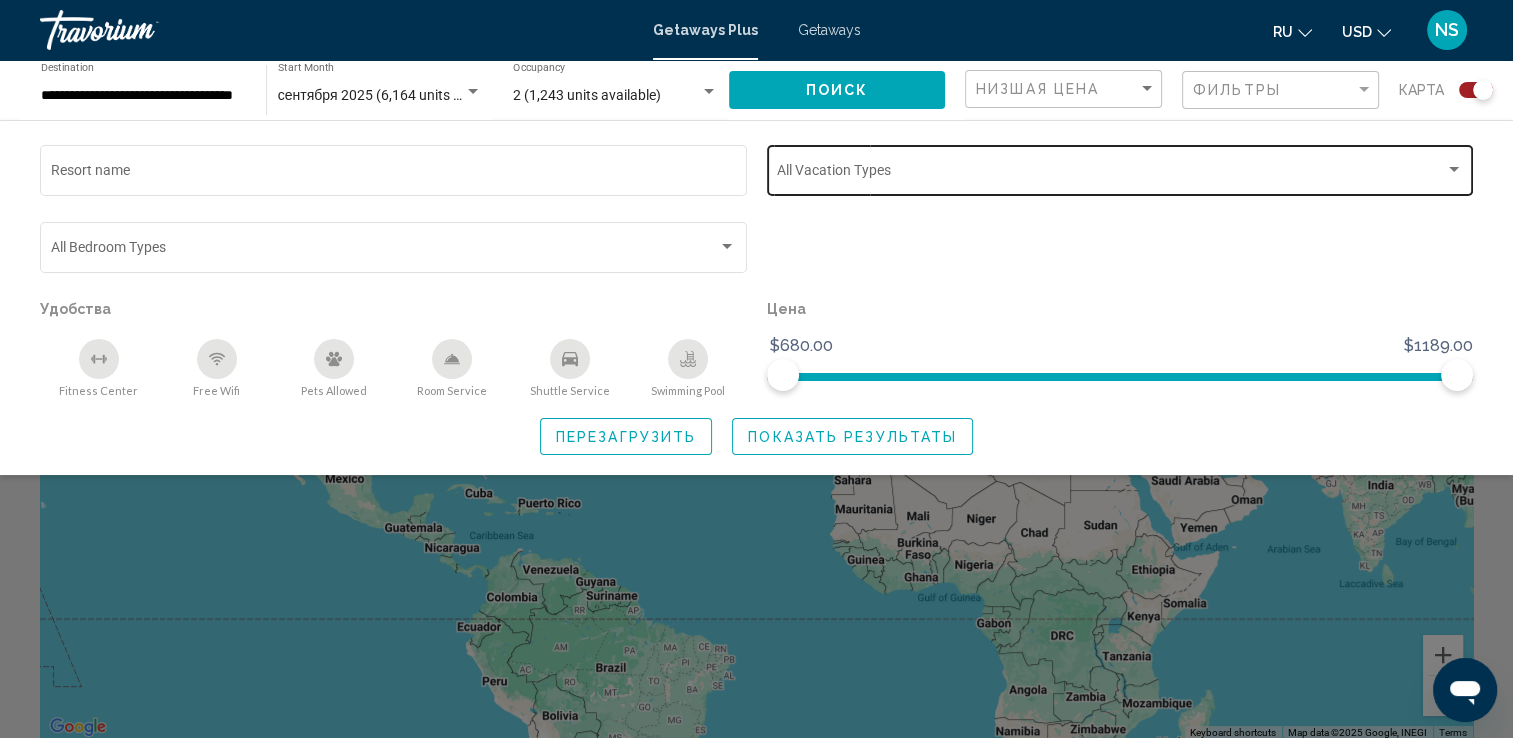 click on "Vacation Types All Vacation Types" 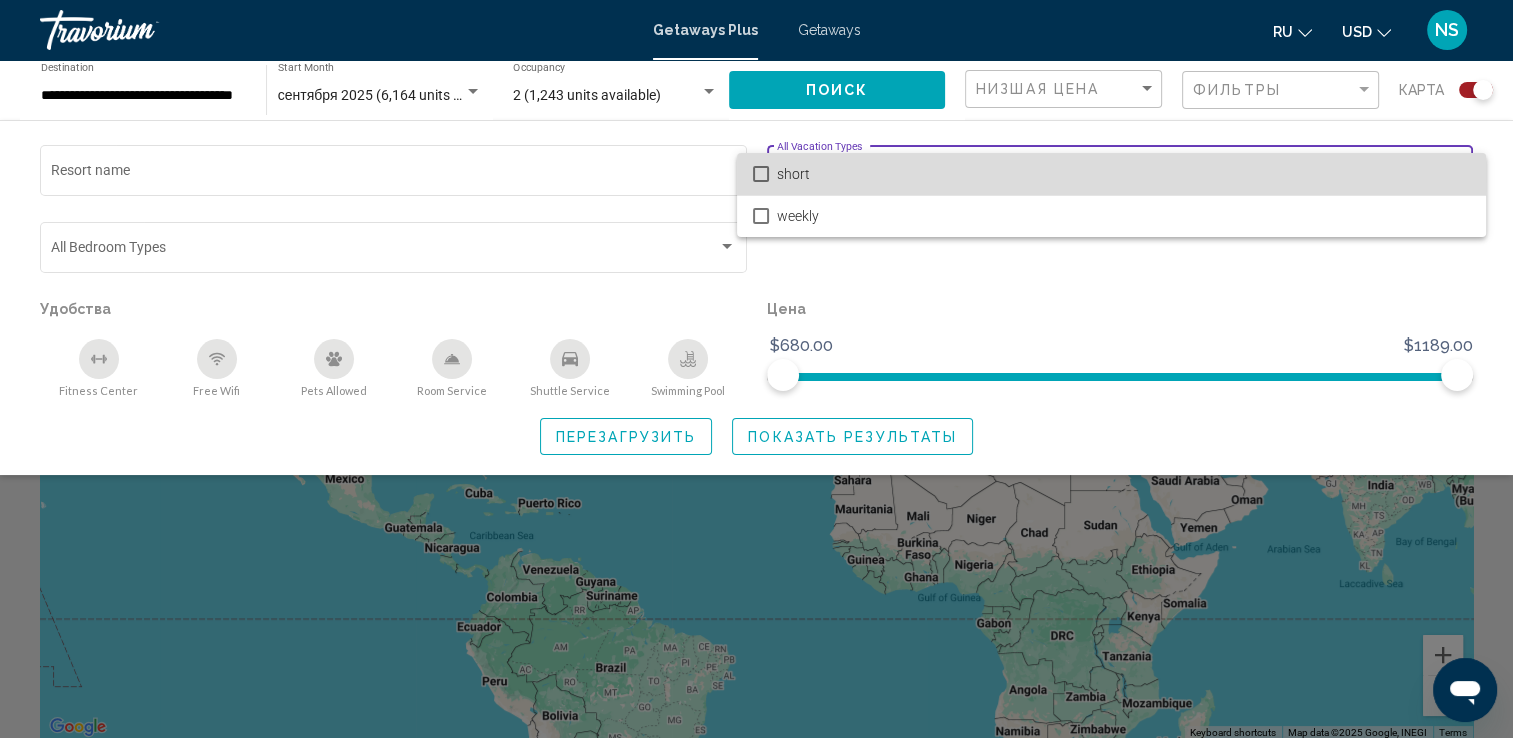 click at bounding box center [761, 174] 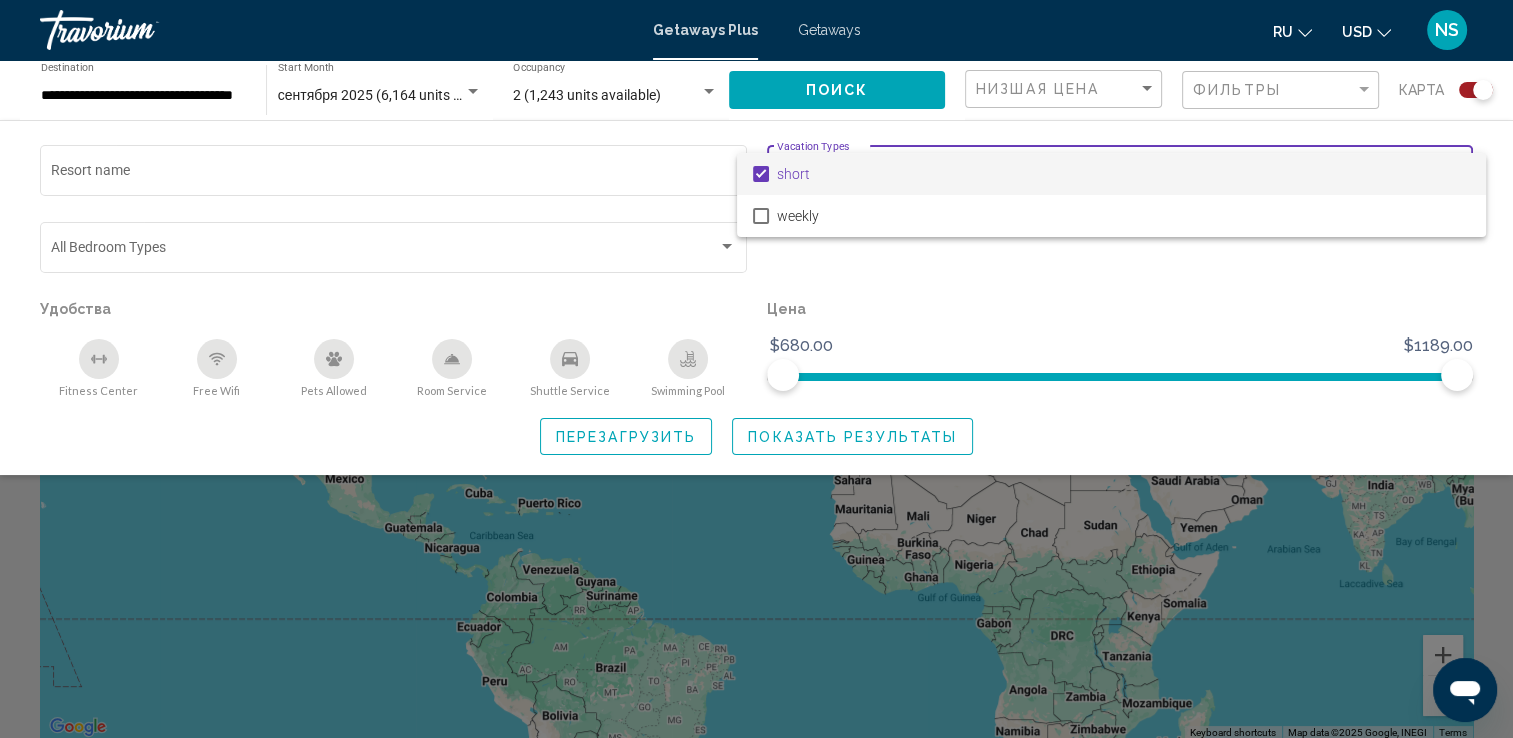 click at bounding box center [756, 369] 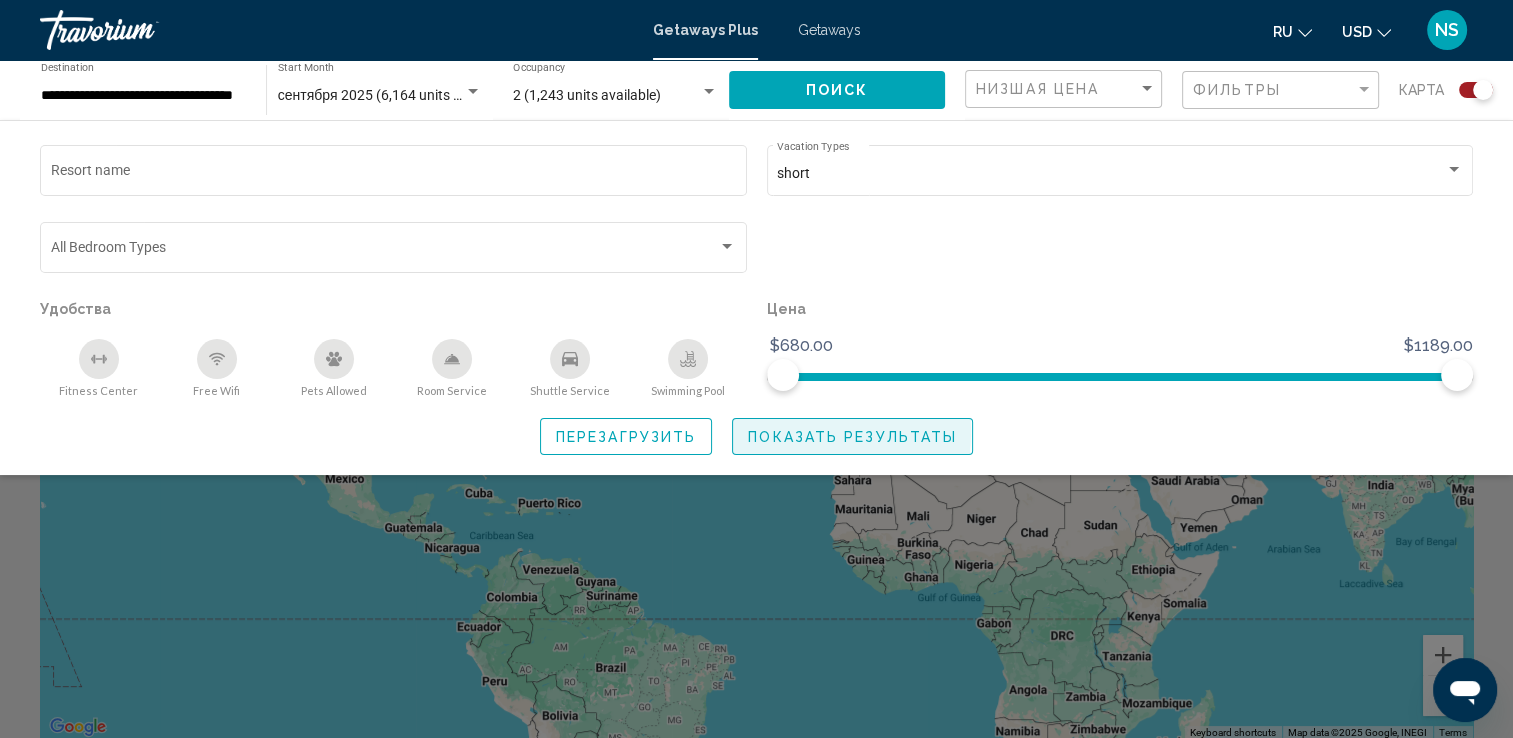 click on "Показать результаты" 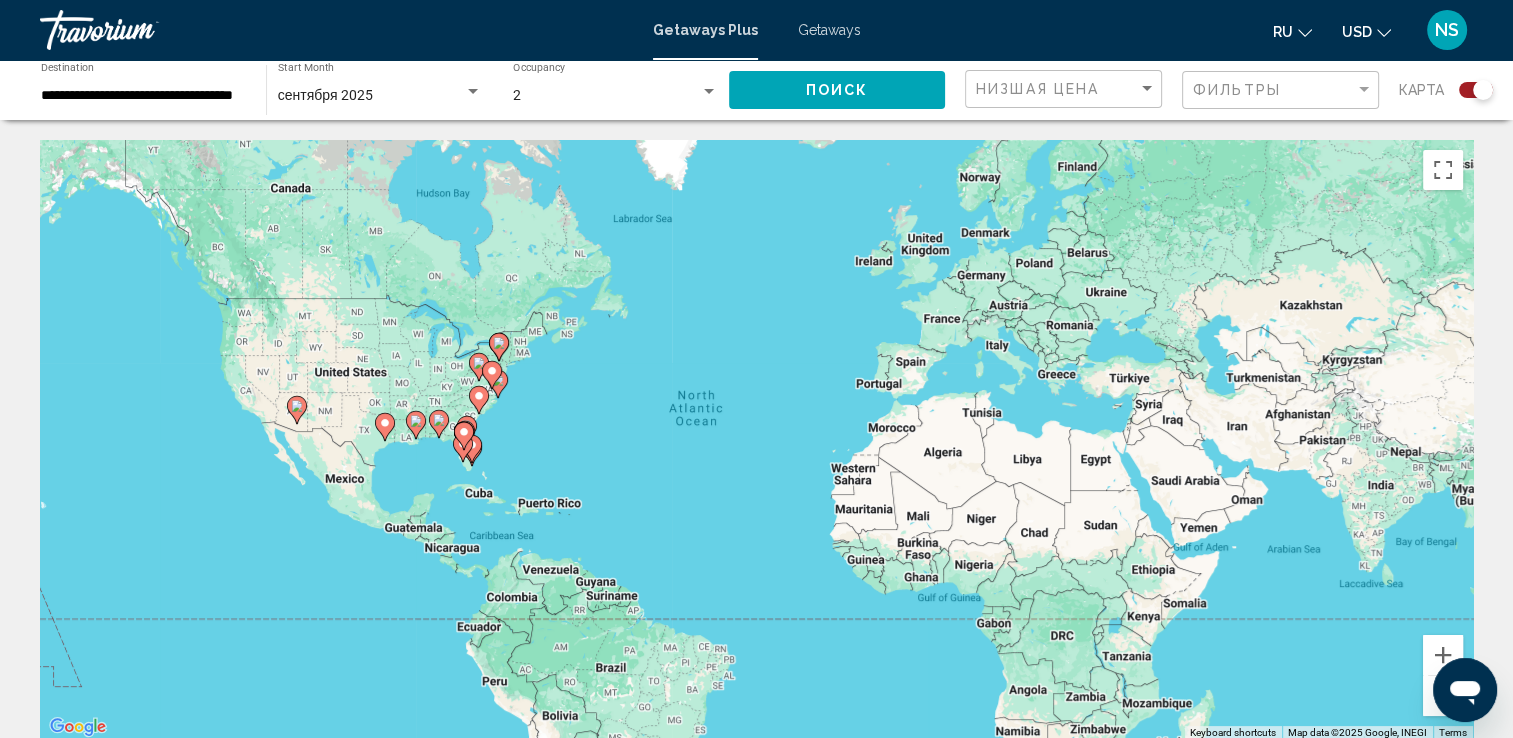 click 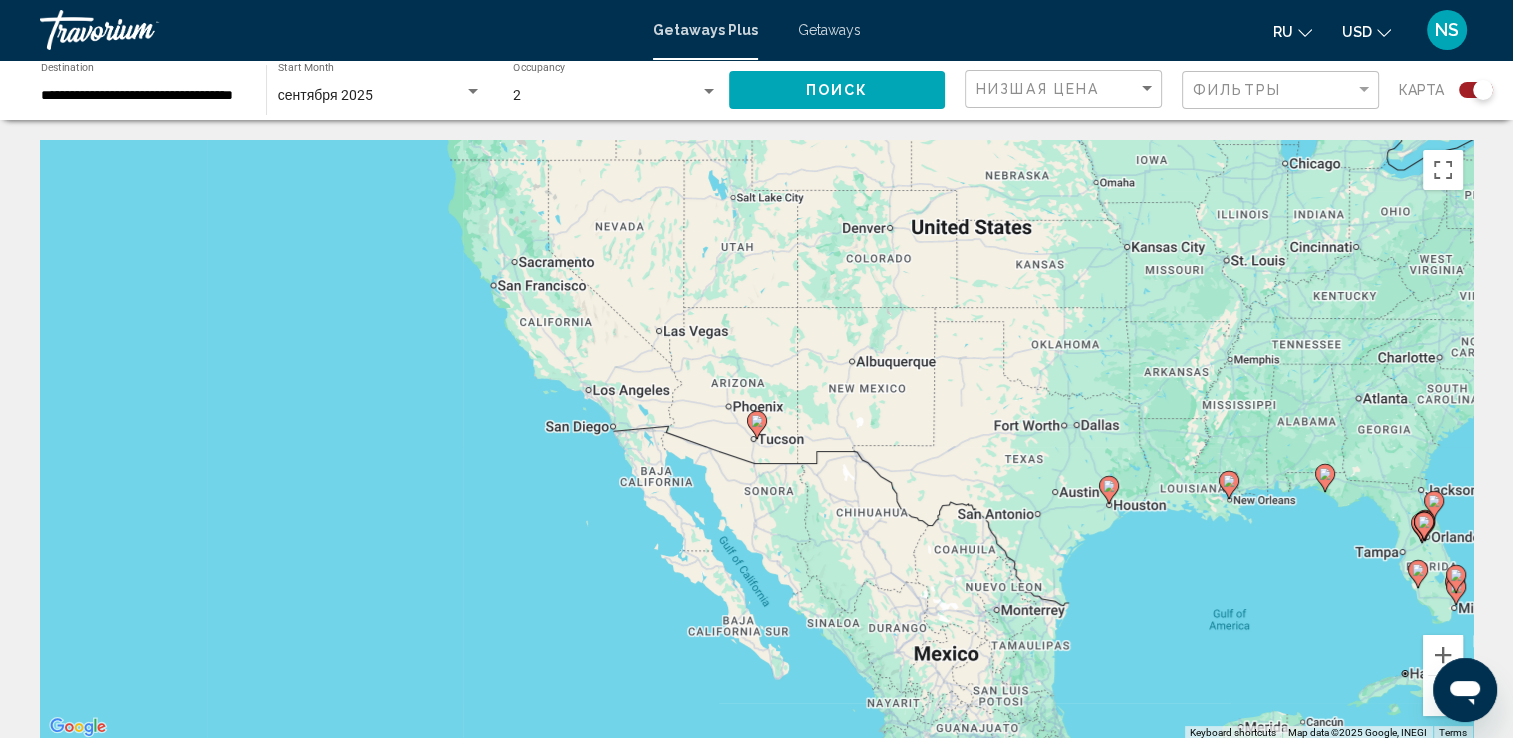 click 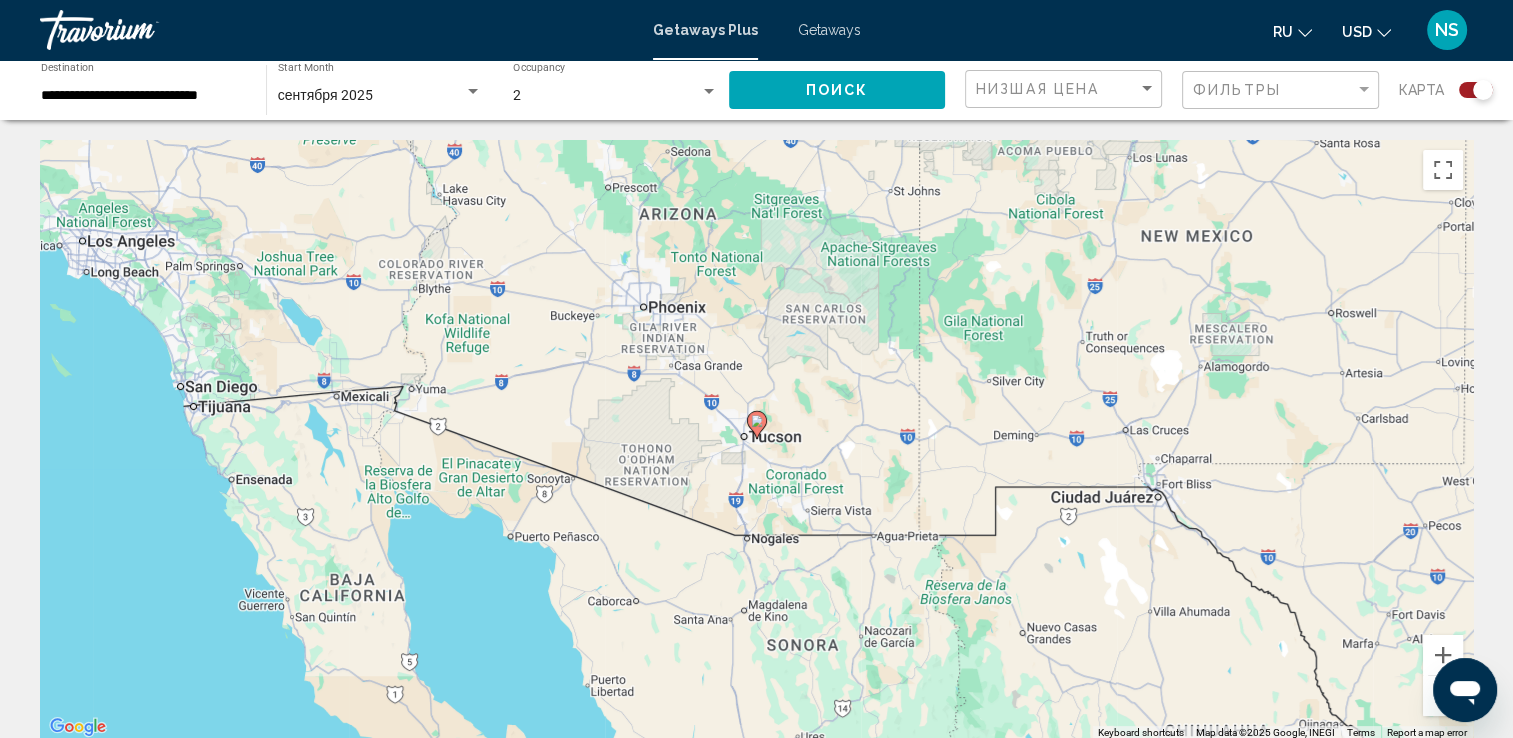click 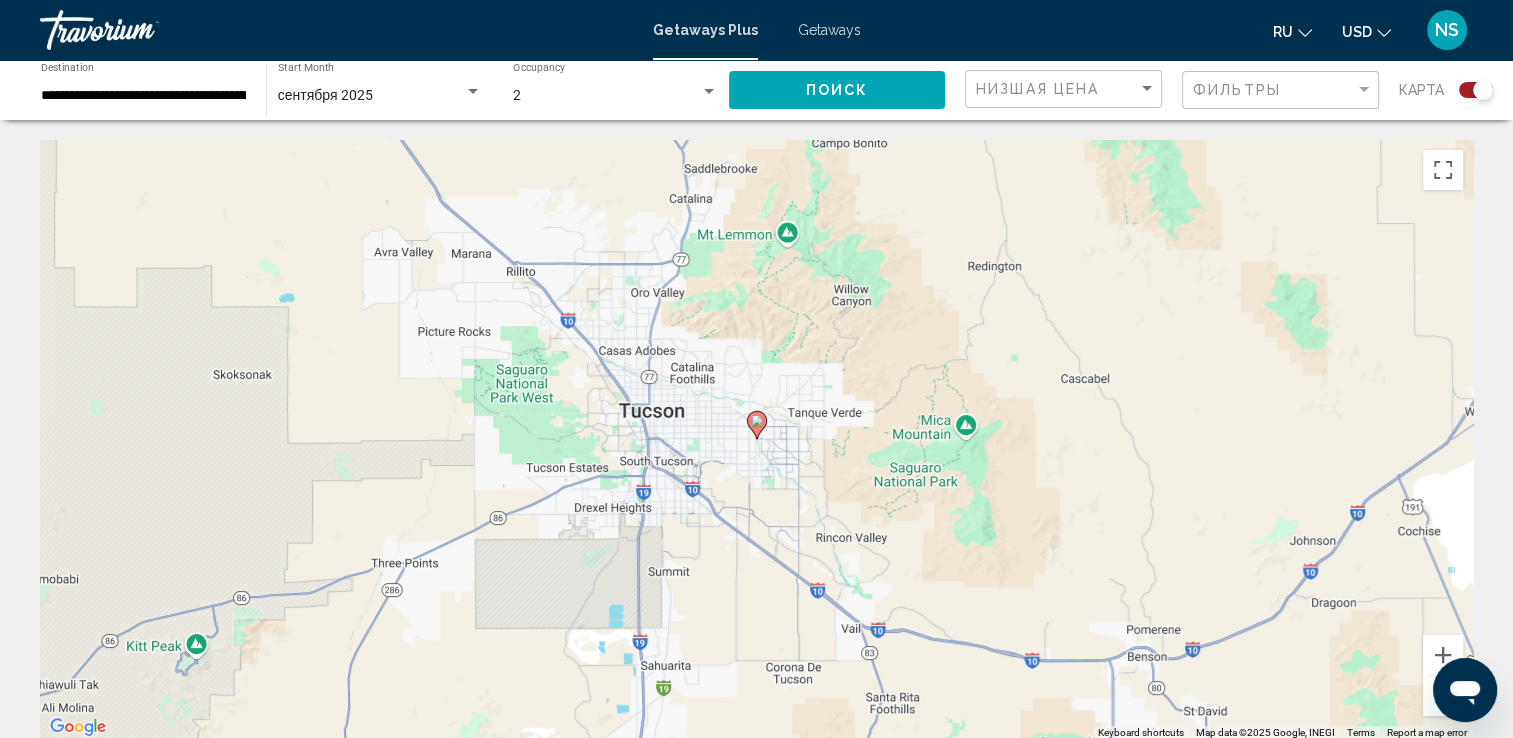 click 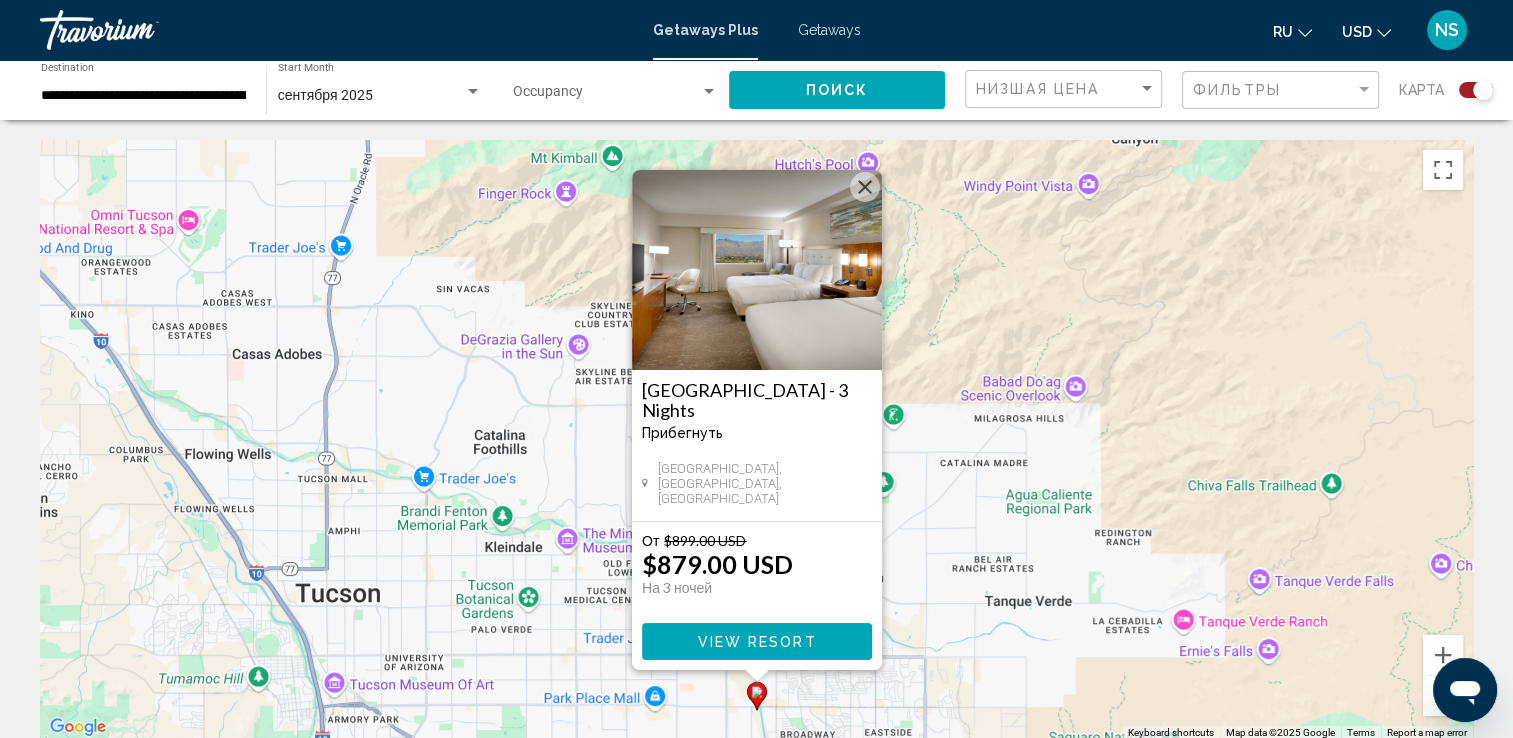 click at bounding box center [865, 187] 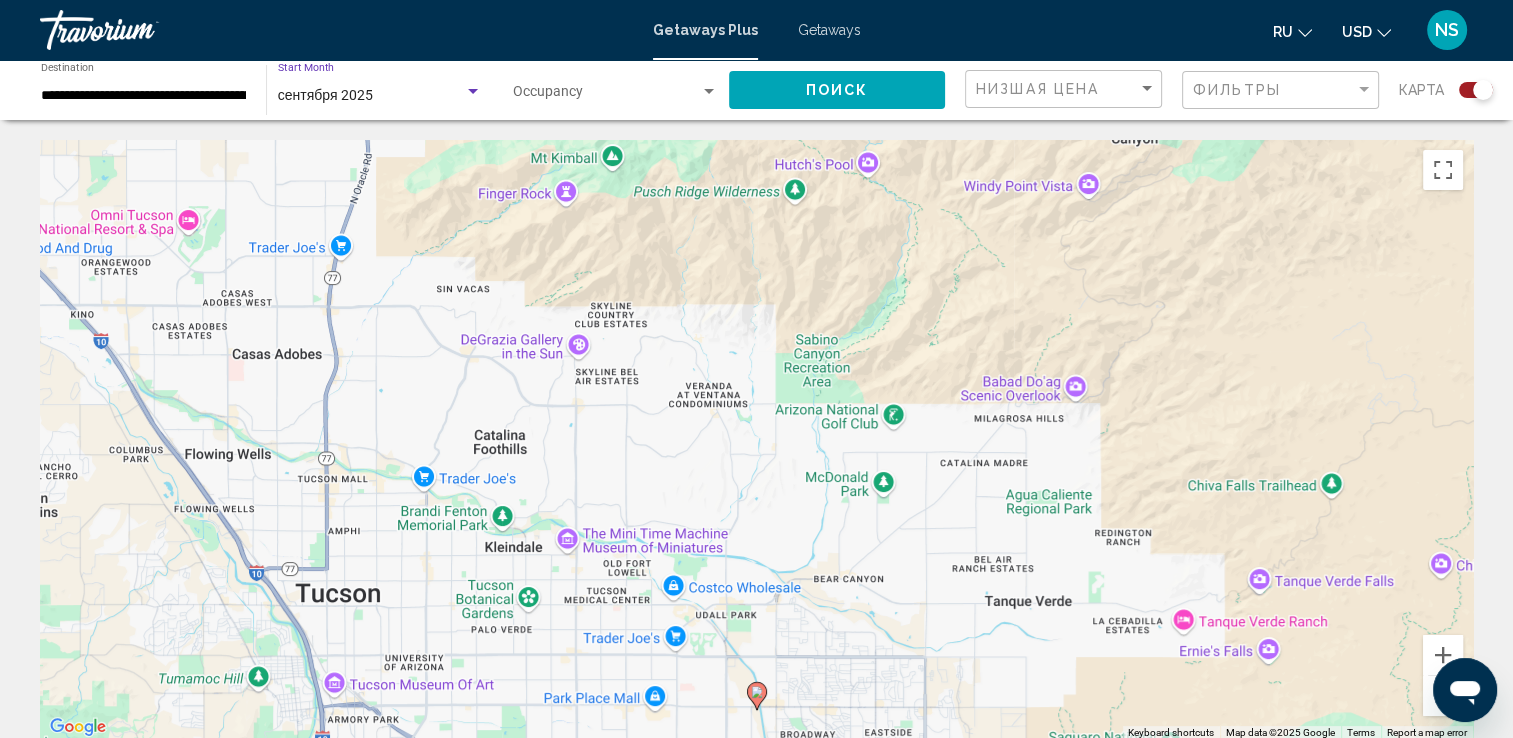 click at bounding box center [473, 92] 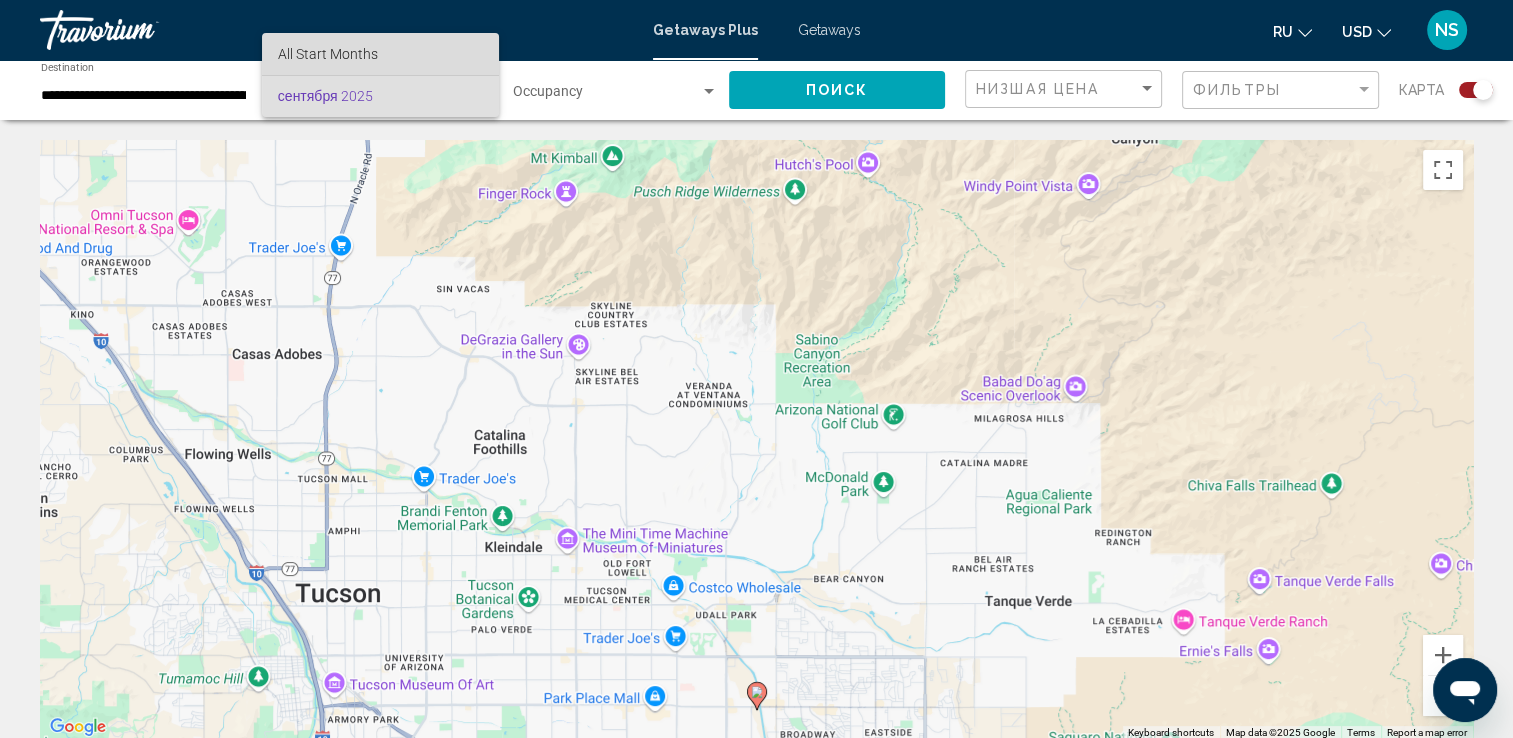 click on "All Start Months" at bounding box center (380, 54) 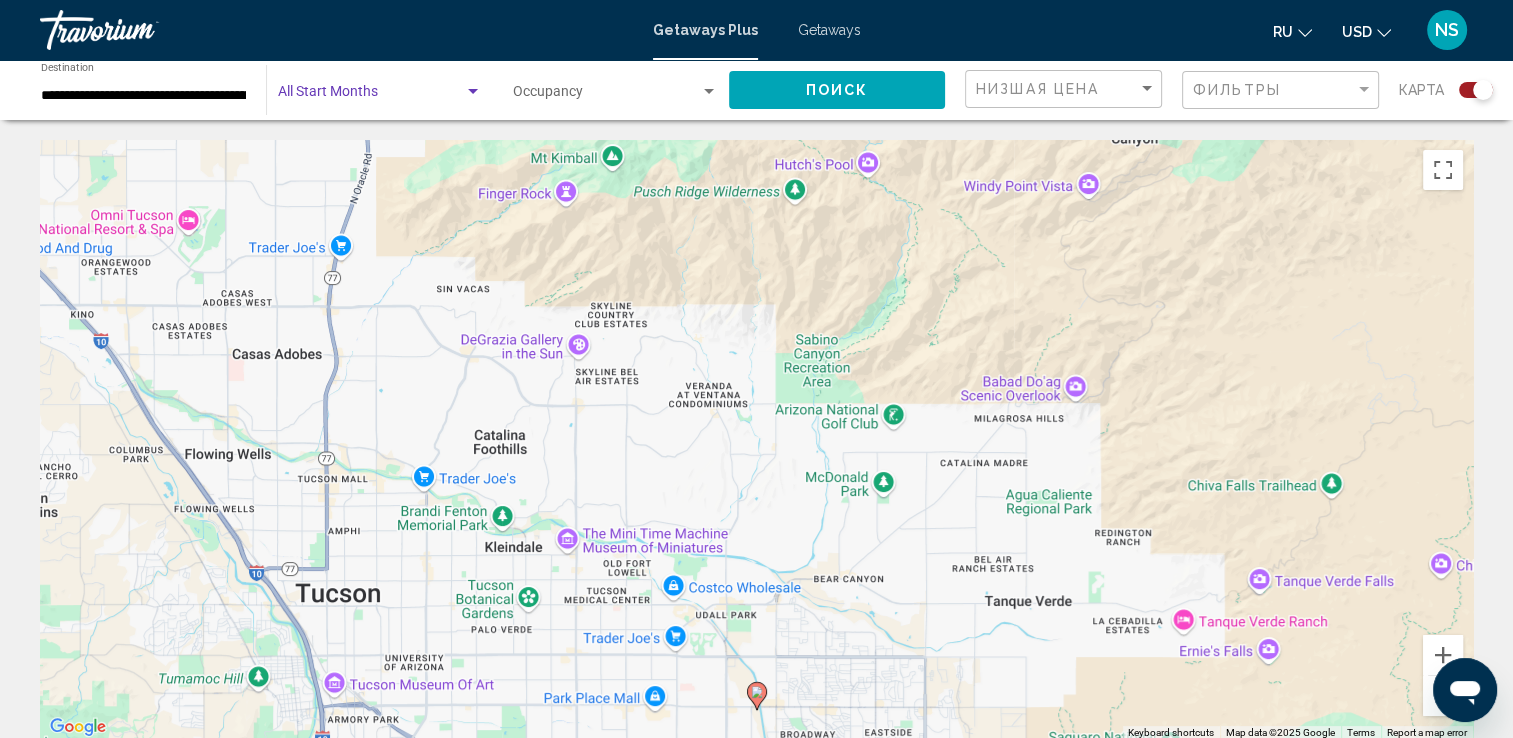 click on "Поиск" 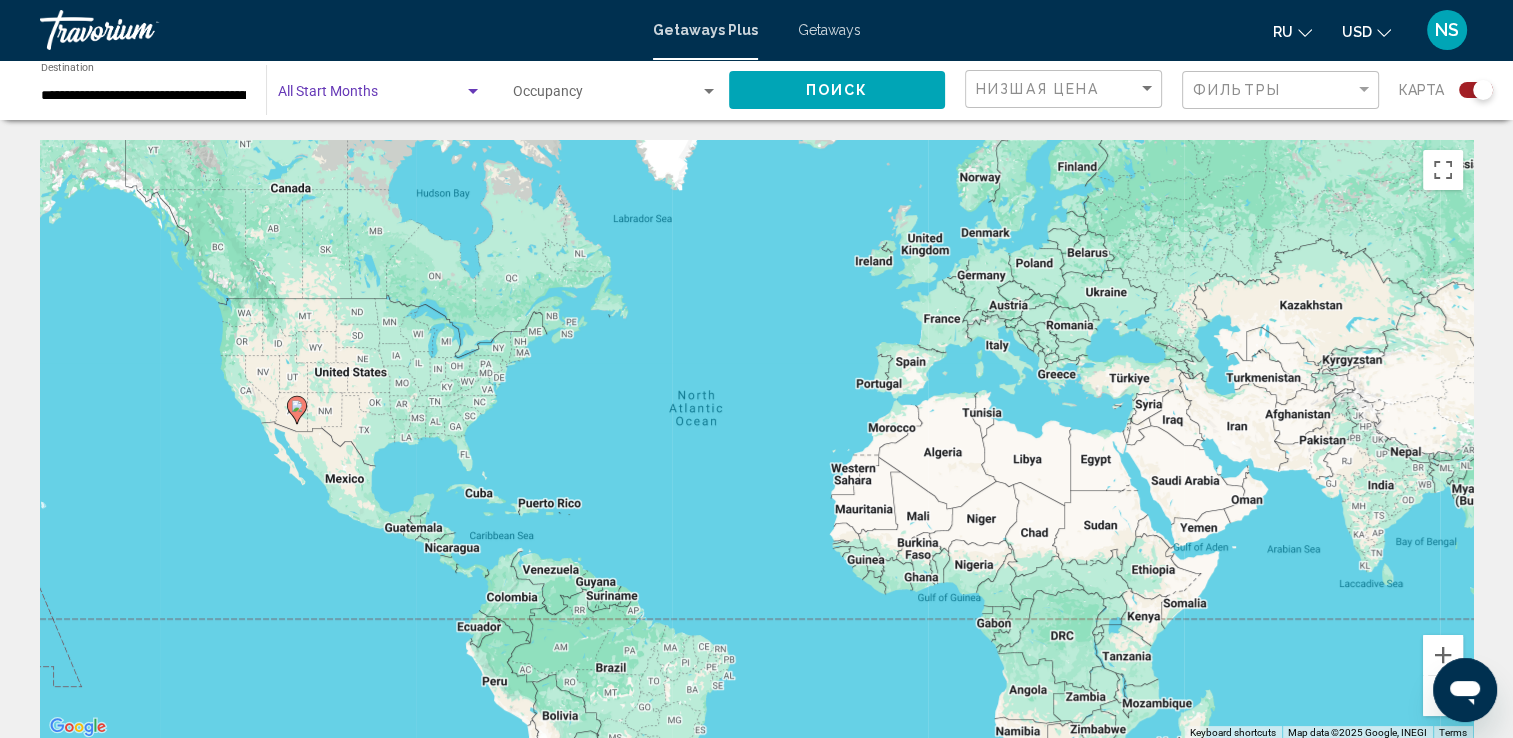 click at bounding box center [371, 96] 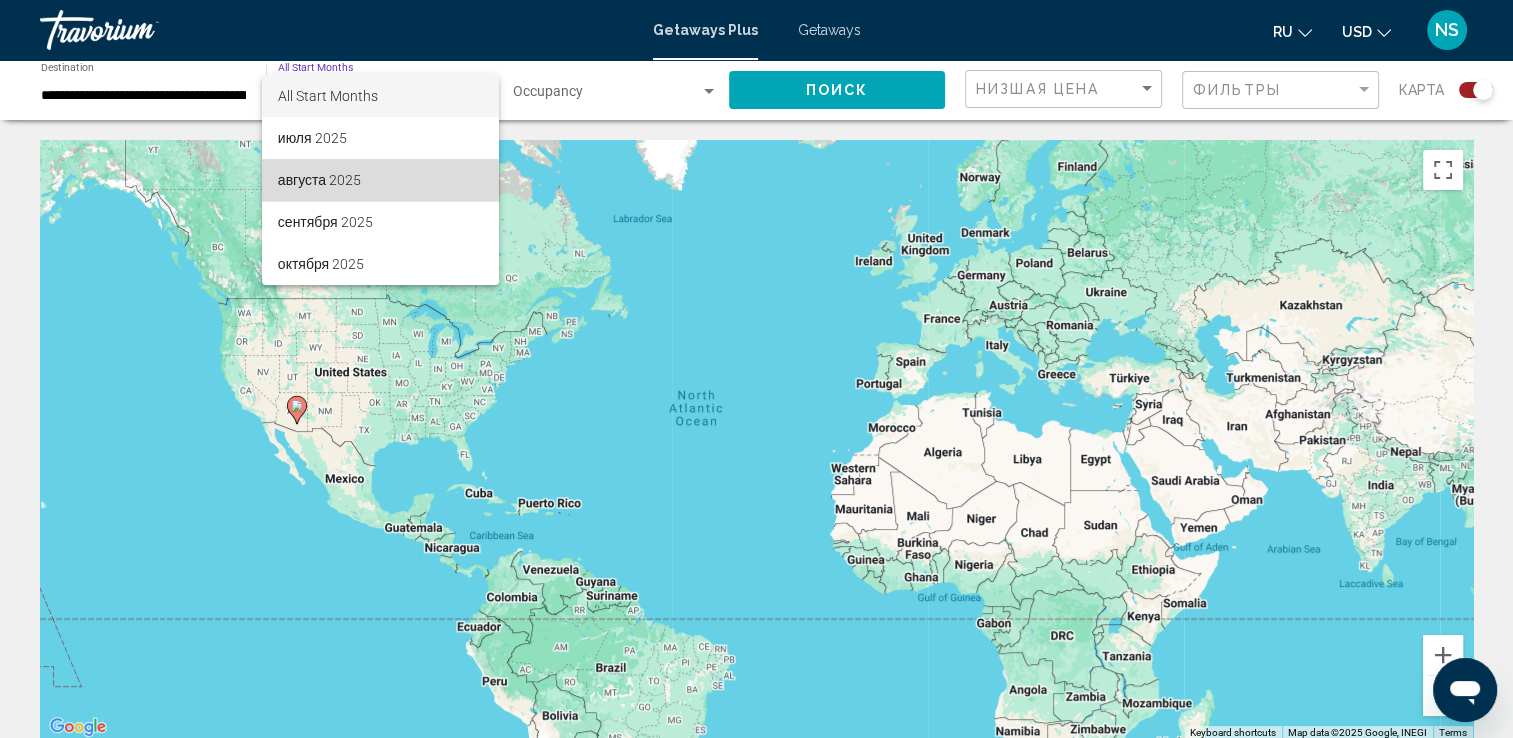 click on "августа 2025" at bounding box center (380, 180) 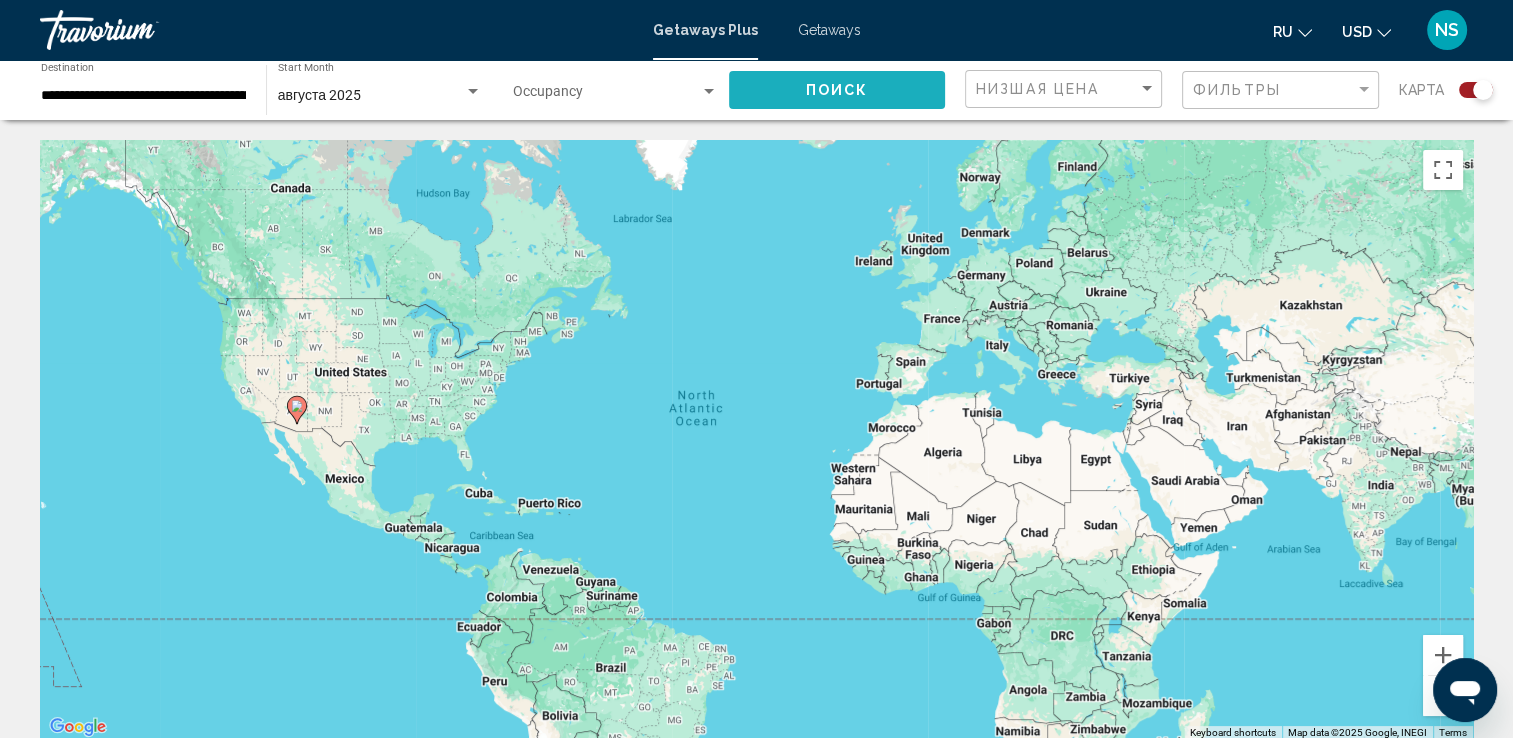 click on "Поиск" 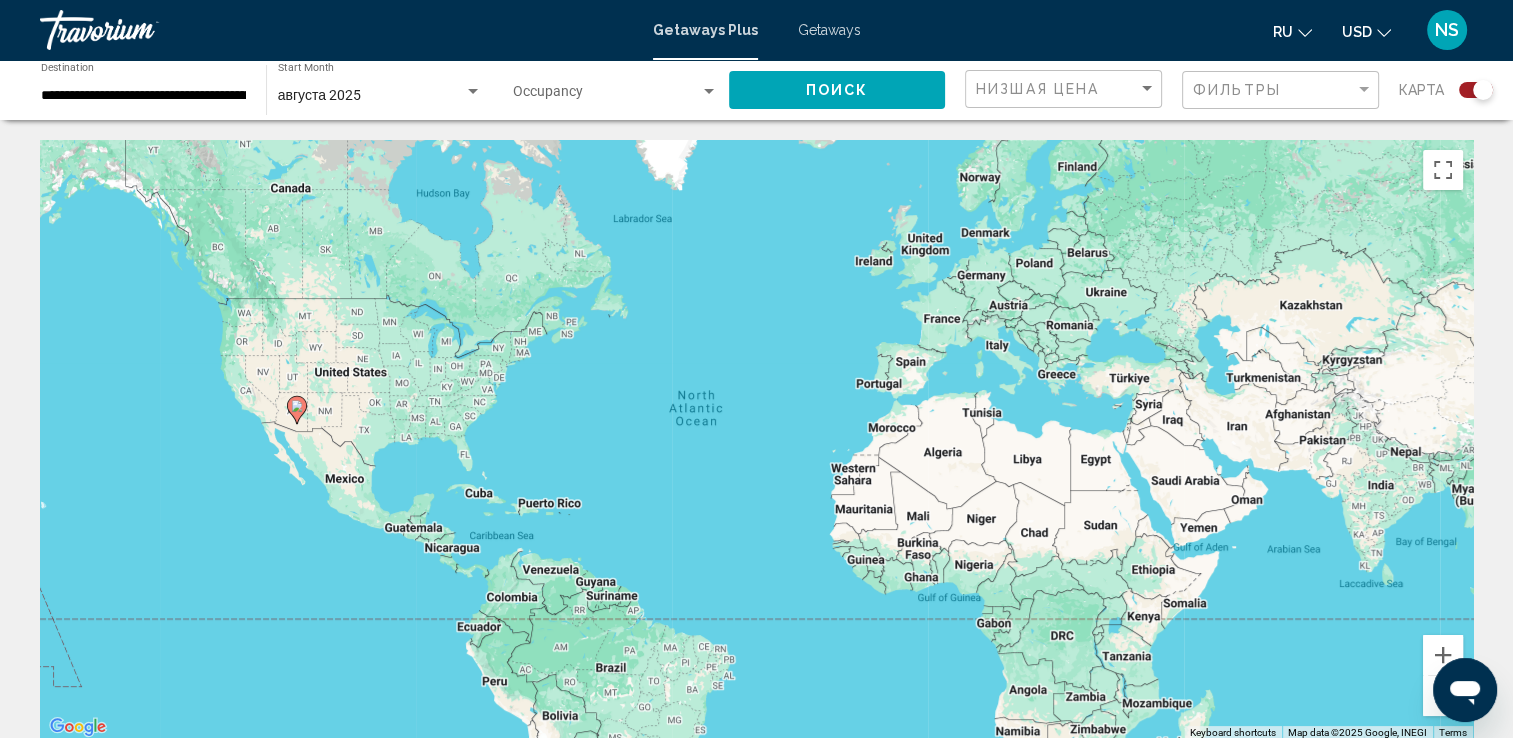 click on "To navigate, press the arrow keys. To activate drag with keyboard, press Alt + Enter. Once in keyboard drag state, use the arrow keys to move the marker. To complete the drag, press the Enter key. To cancel, press Escape." at bounding box center [756, 440] 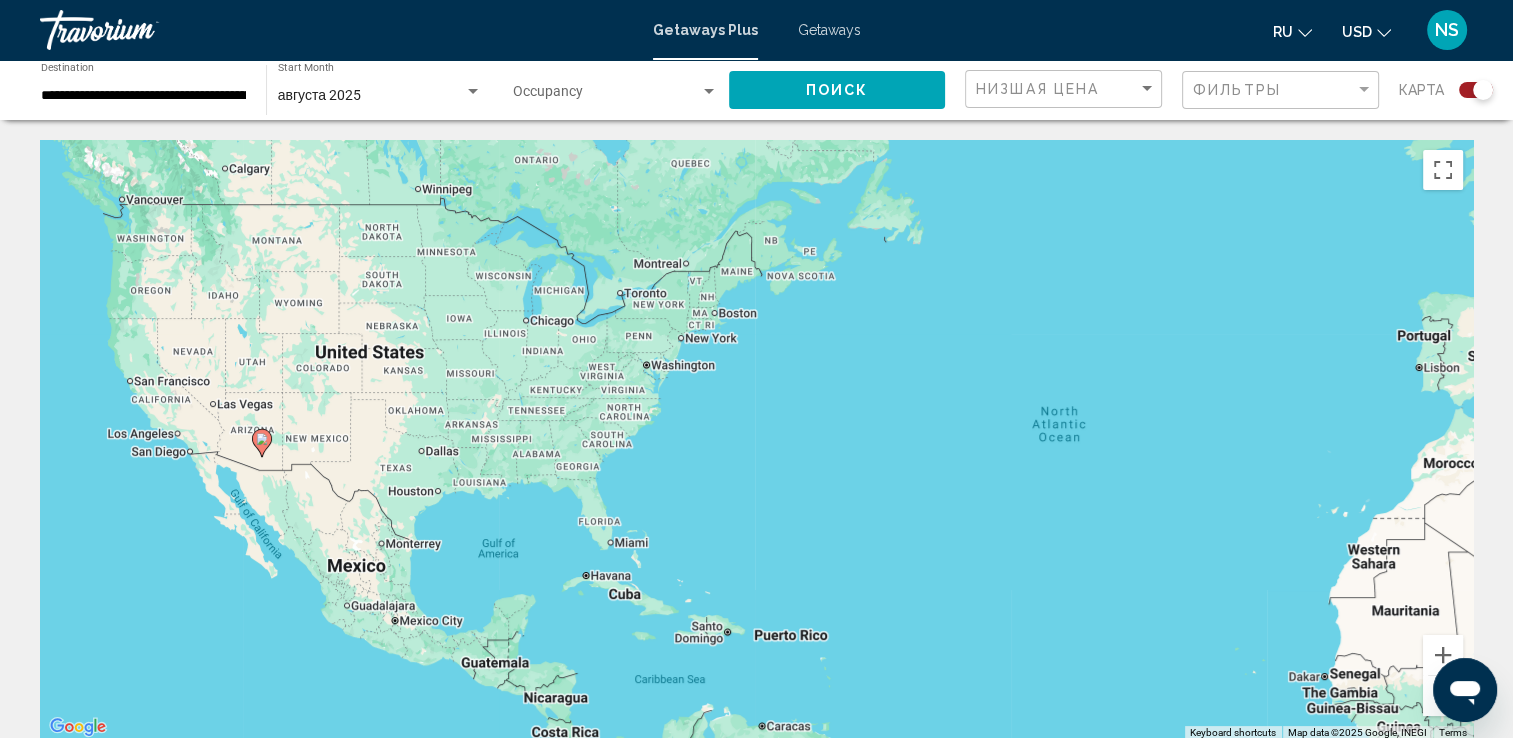 click on "To navigate, press the arrow keys. To activate drag with keyboard, press Alt + Enter. Once in keyboard drag state, use the arrow keys to move the marker. To complete the drag, press the Enter key. To cancel, press Escape." at bounding box center (756, 440) 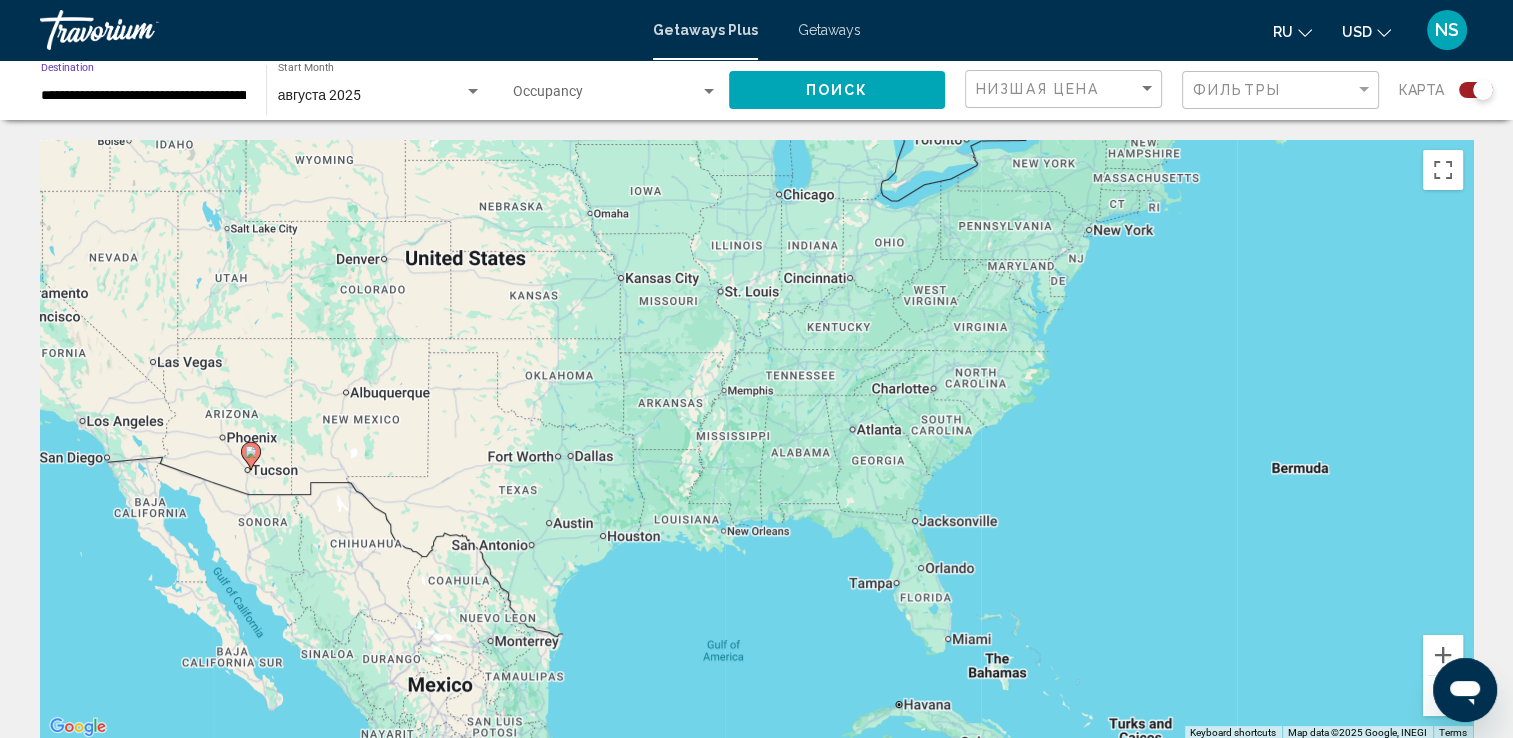 click on "**********" at bounding box center [143, 96] 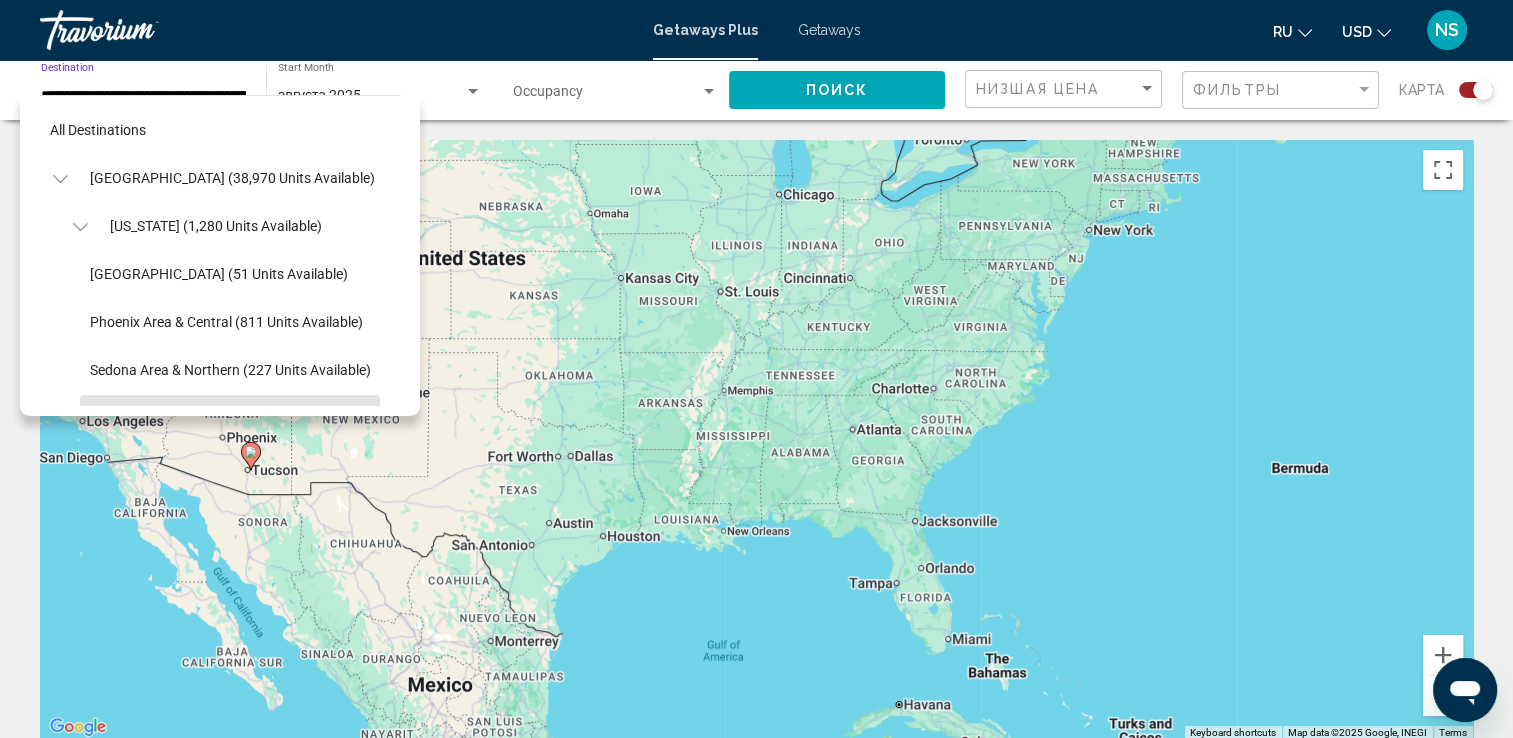 scroll, scrollTop: 174, scrollLeft: 0, axis: vertical 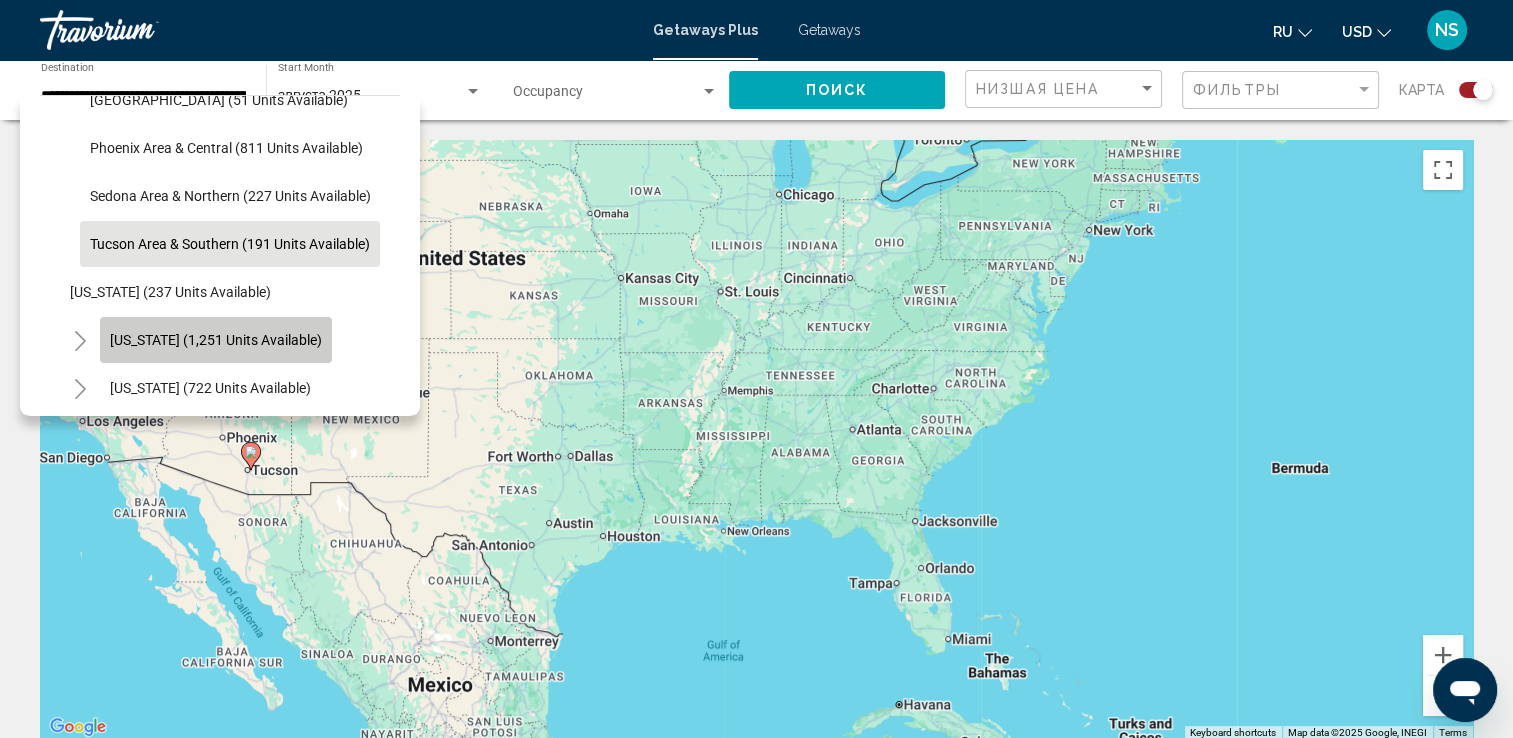 click on "[US_STATE] (1,251 units available)" 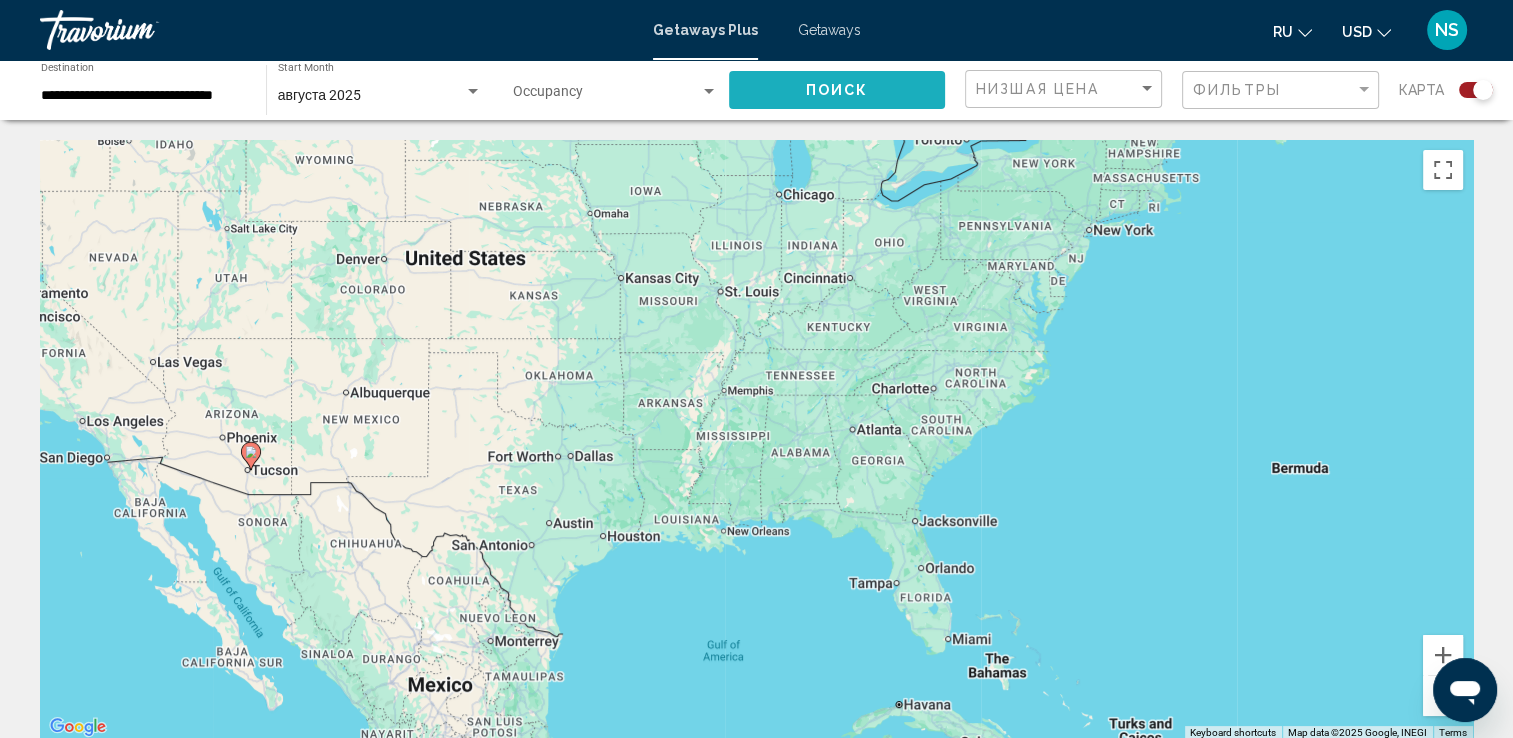 click on "Поиск" 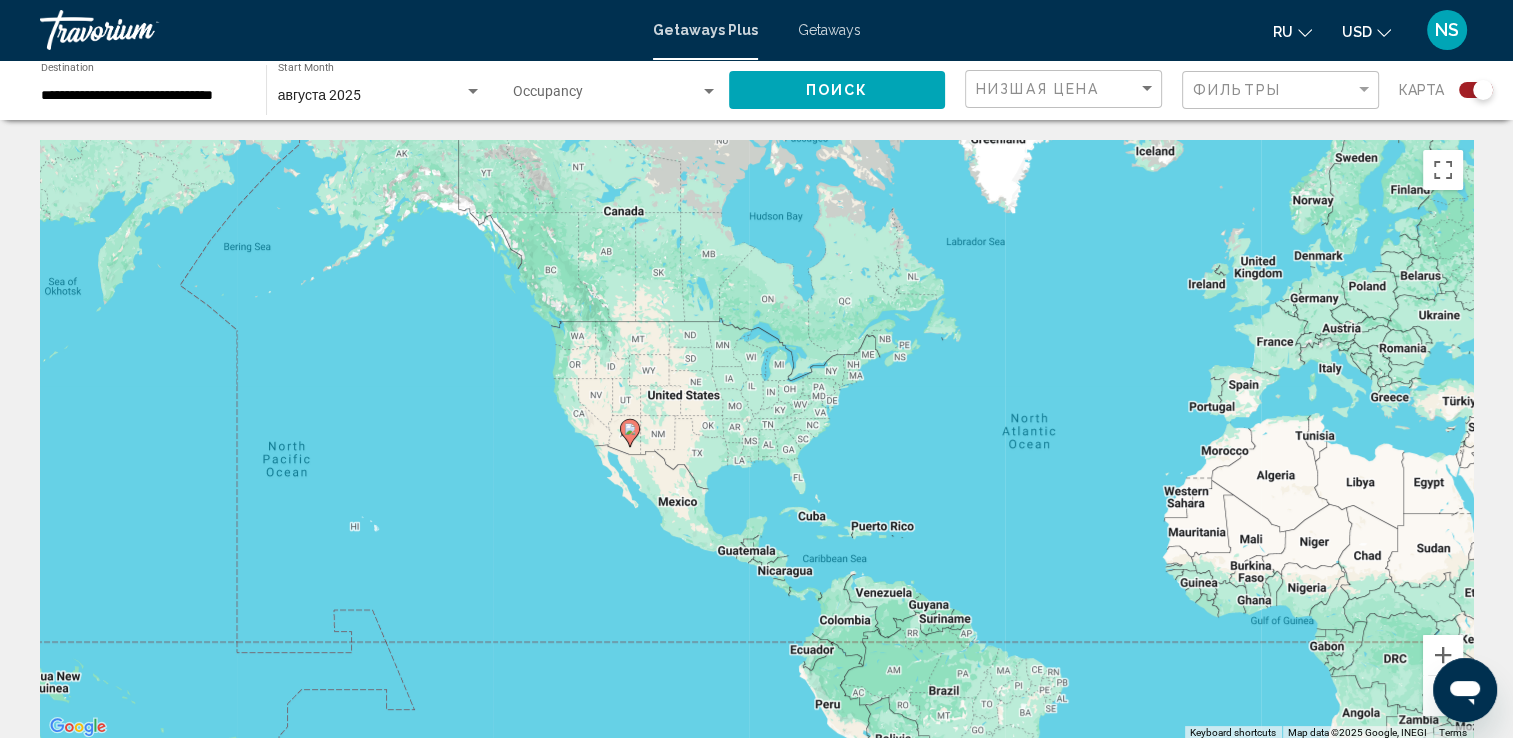 click on "To navigate, press the arrow keys. To activate drag with keyboard, press Alt + Enter. Once in keyboard drag state, use the arrow keys to move the marker. To complete the drag, press the Enter key. To cancel, press Escape." at bounding box center (756, 440) 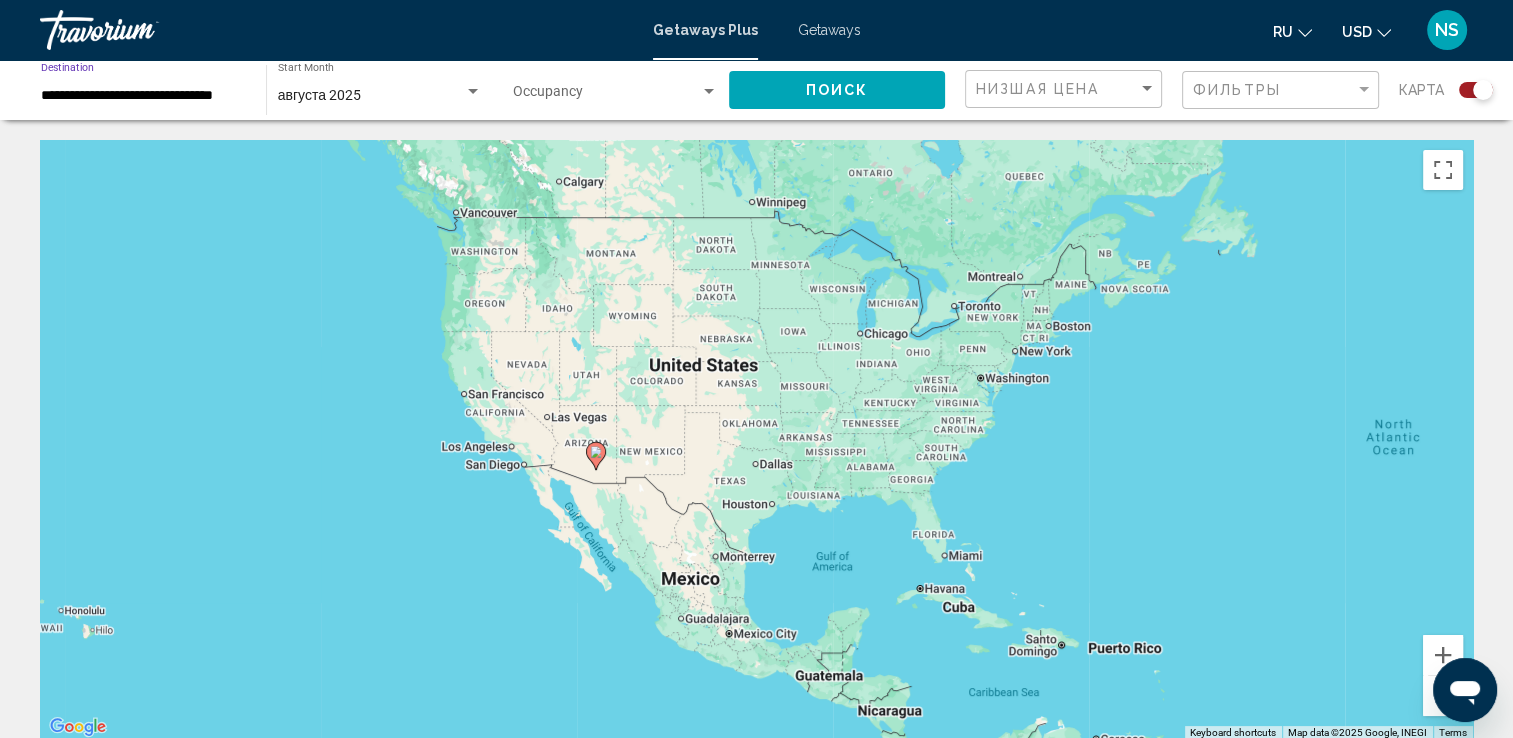 click on "**********" at bounding box center [143, 96] 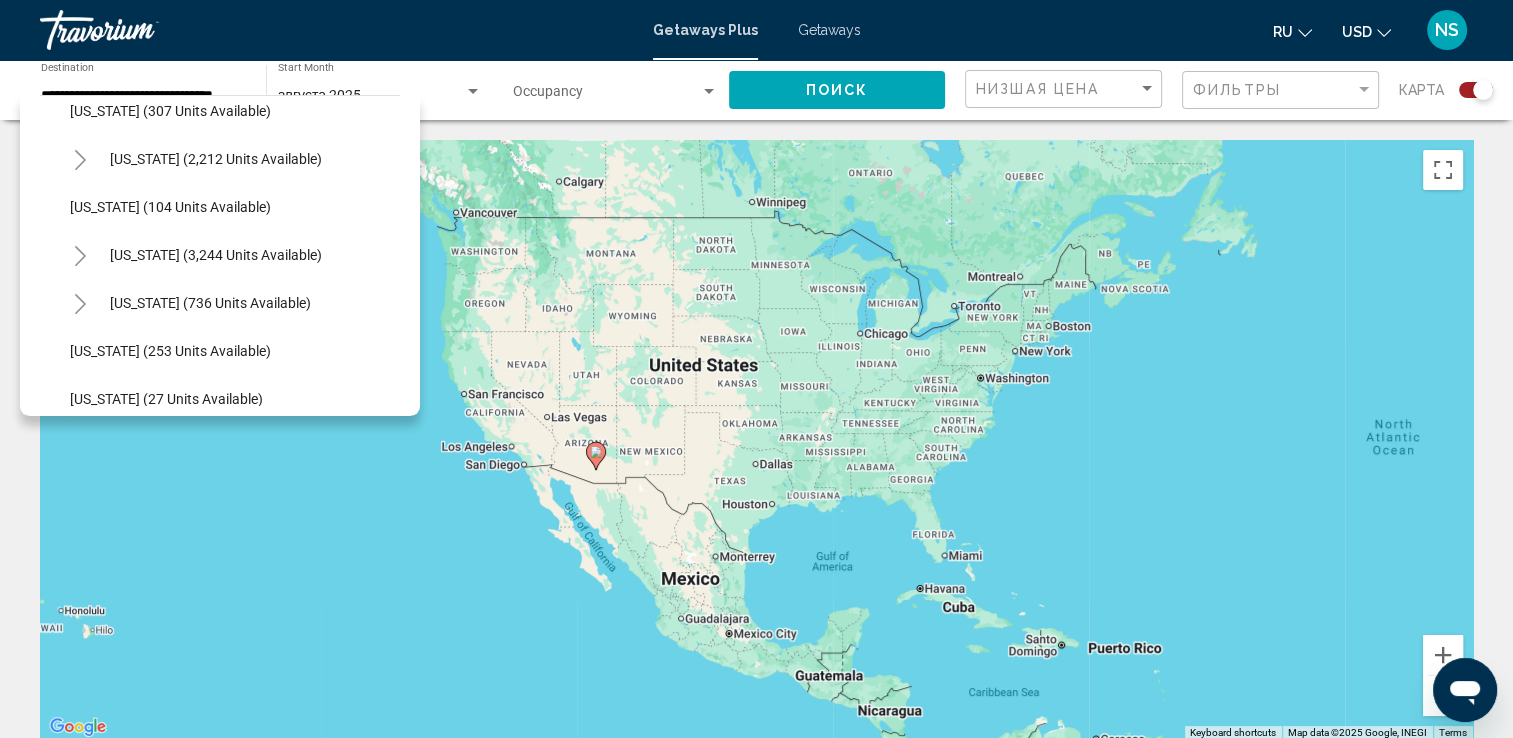 scroll, scrollTop: 1188, scrollLeft: 0, axis: vertical 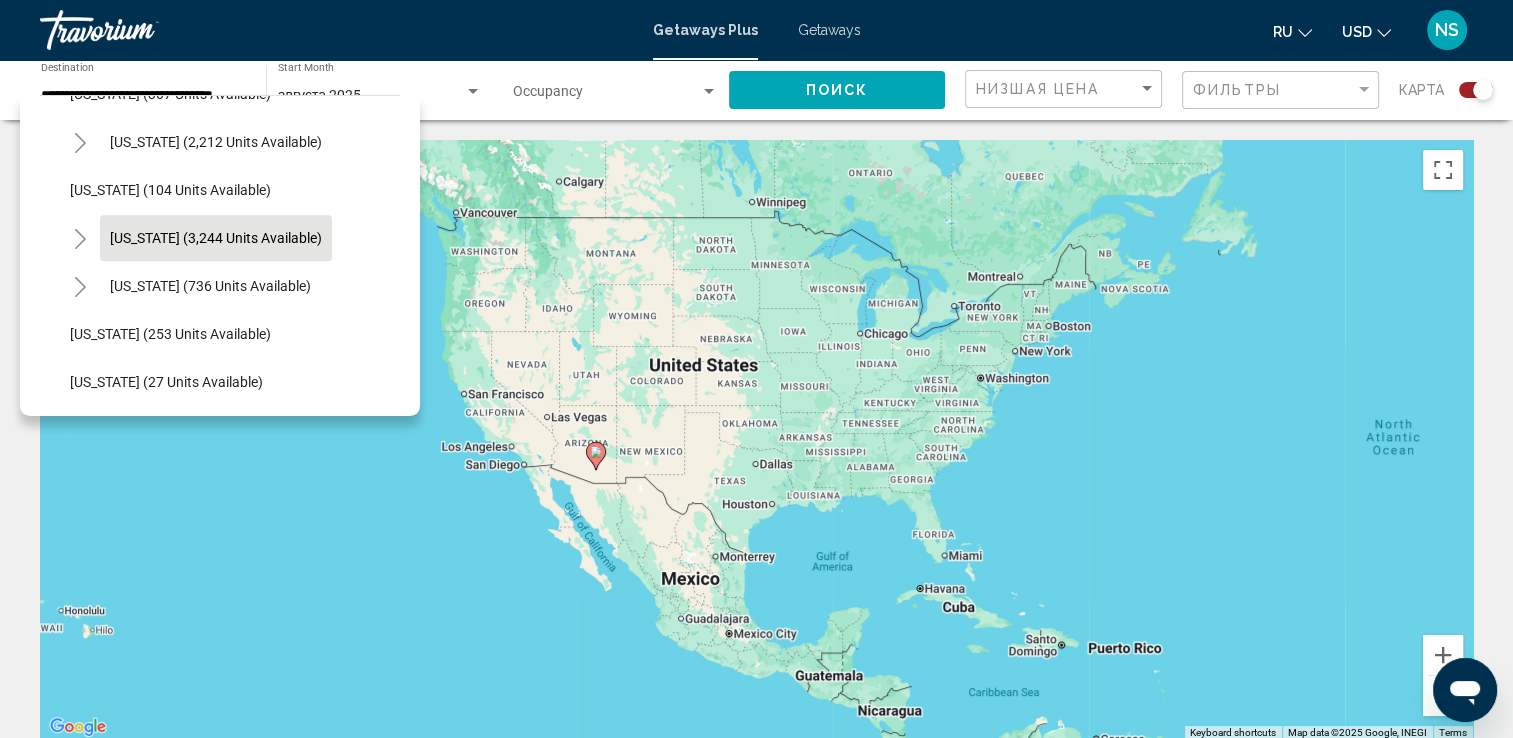 click on "[US_STATE] (3,244 units available)" 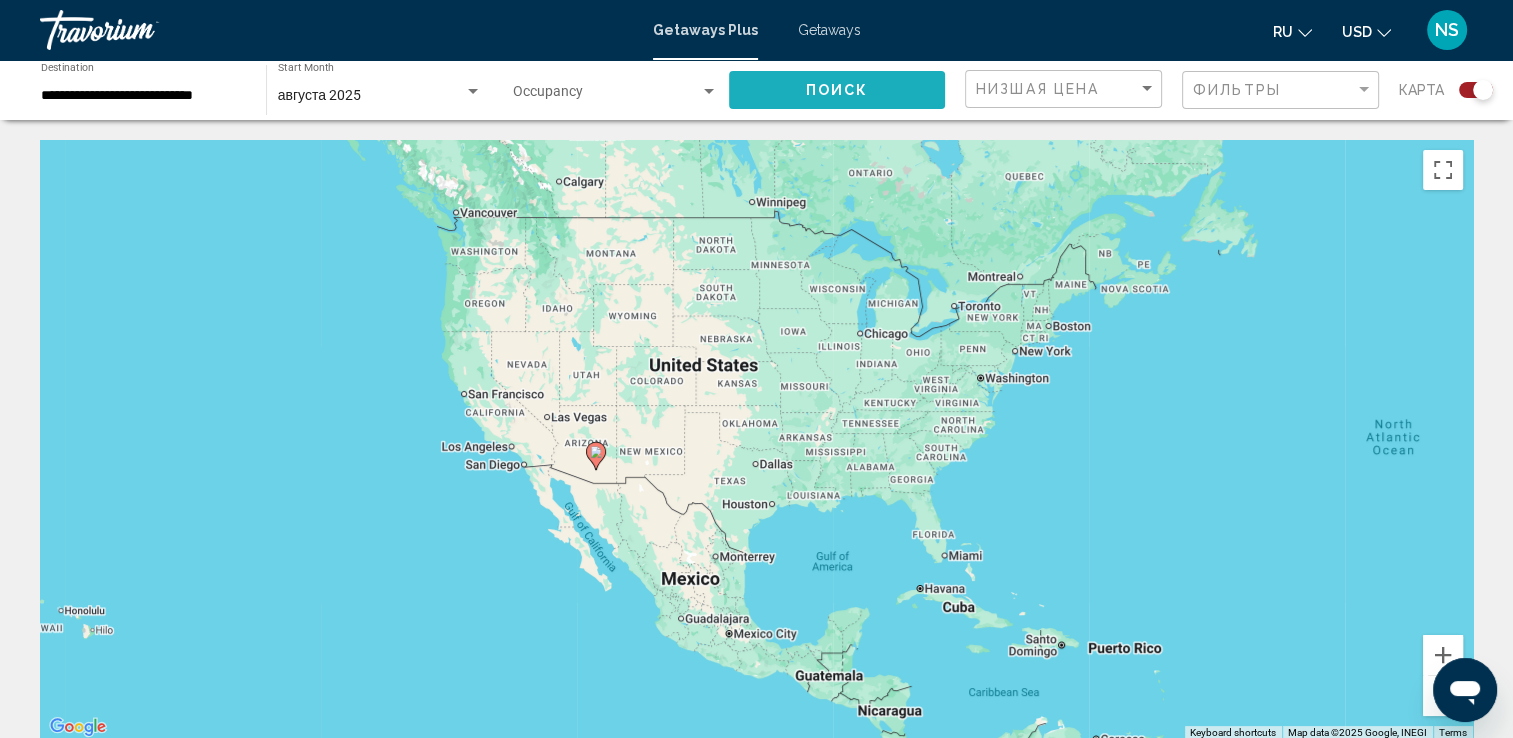 click on "Поиск" 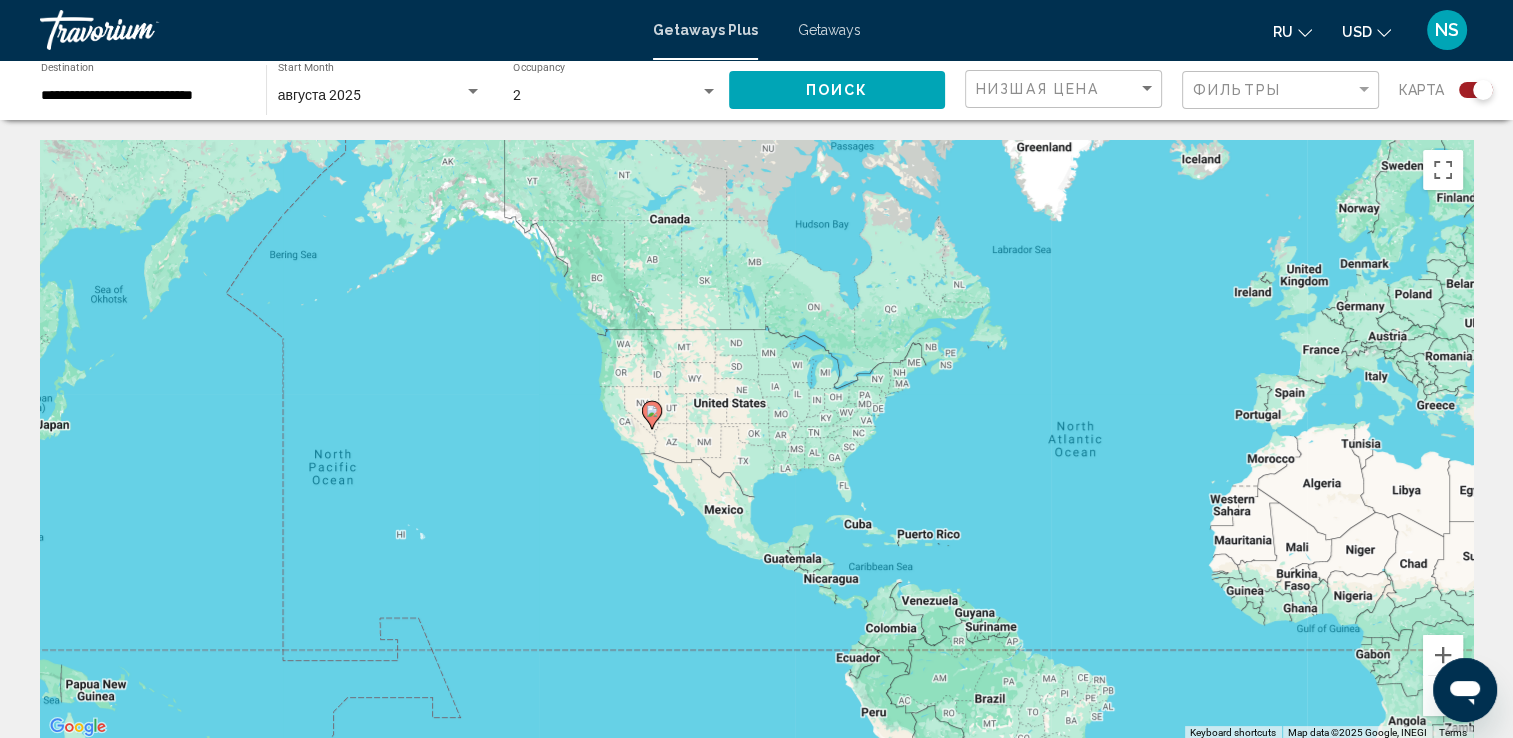 click on "2 Occupancy Any Occupancy" 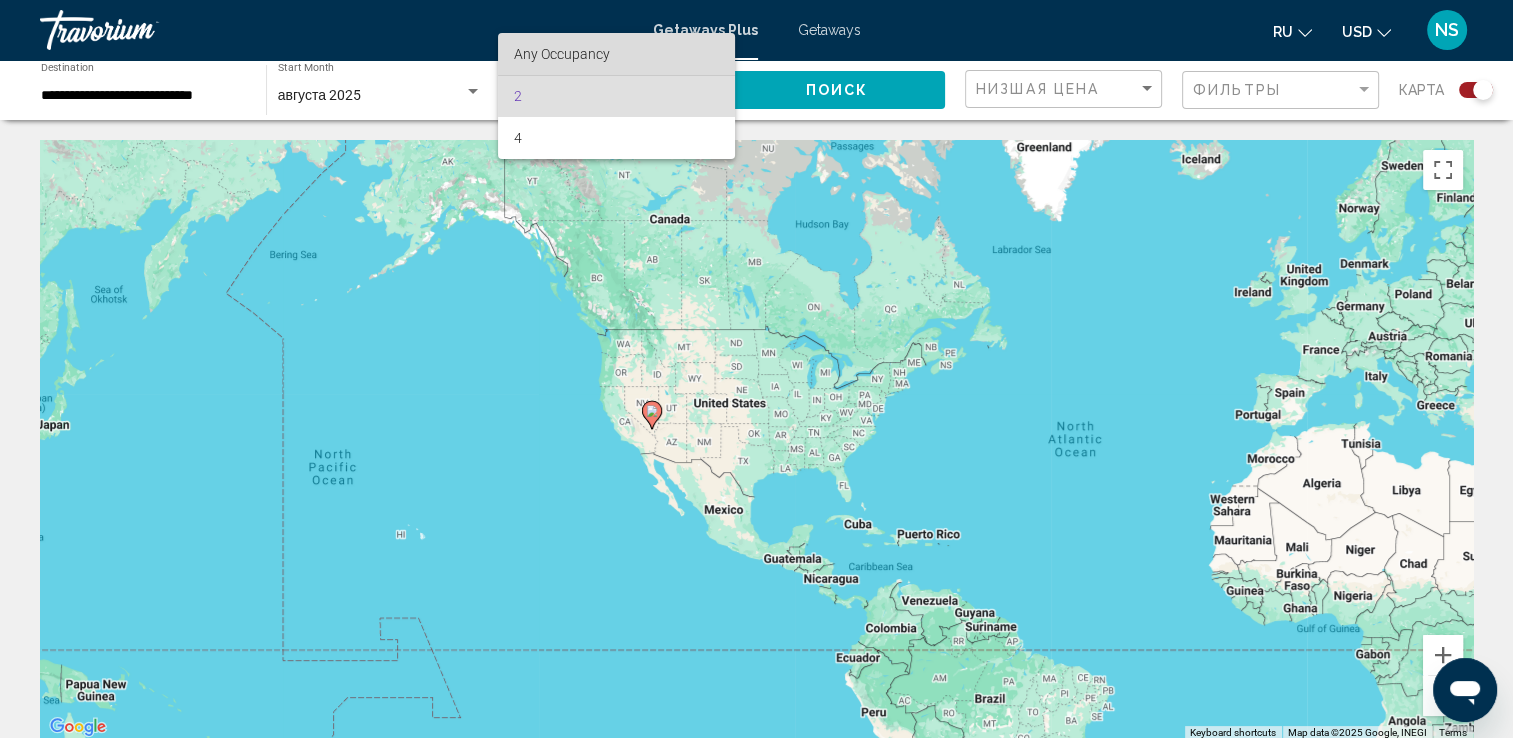 click on "Any Occupancy" at bounding box center [617, 54] 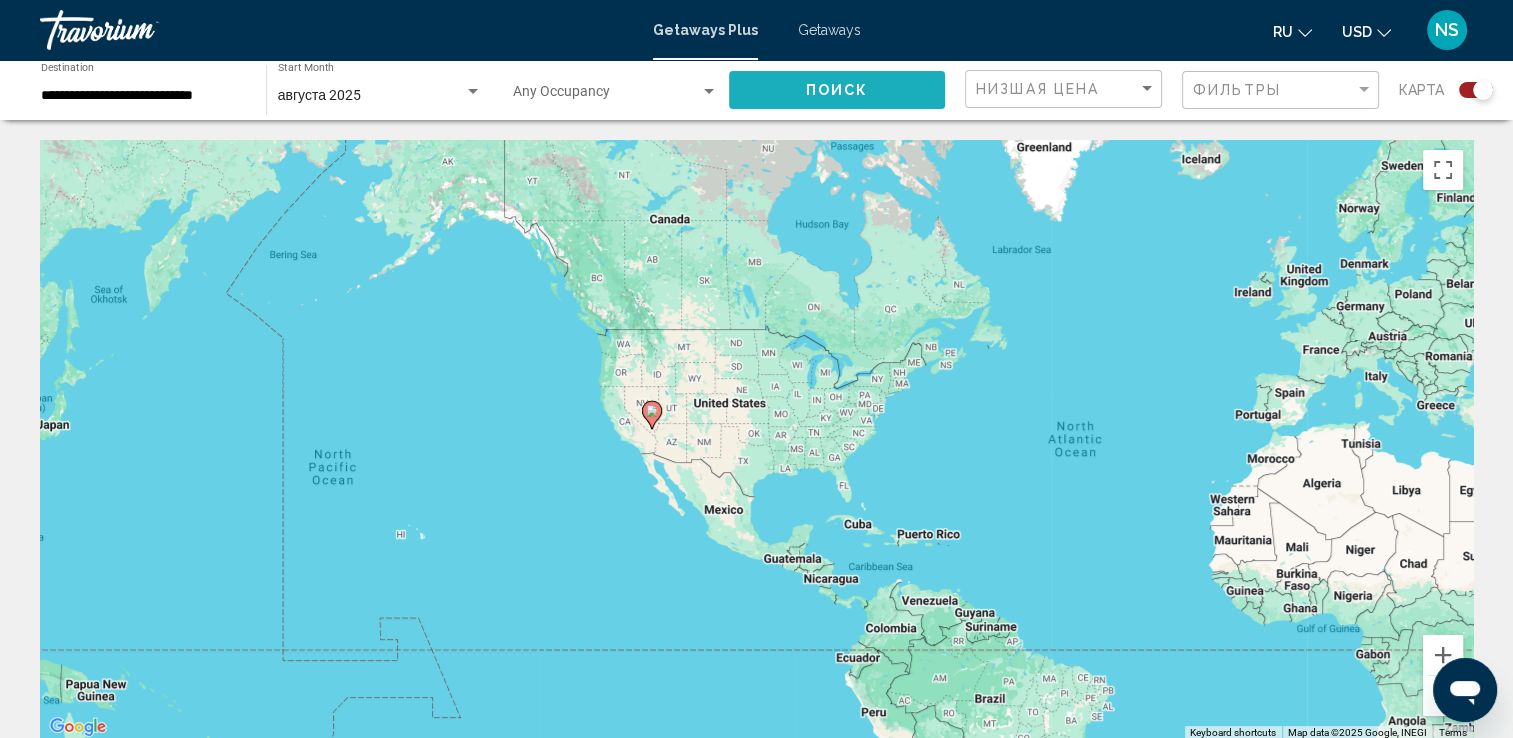 click on "Поиск" 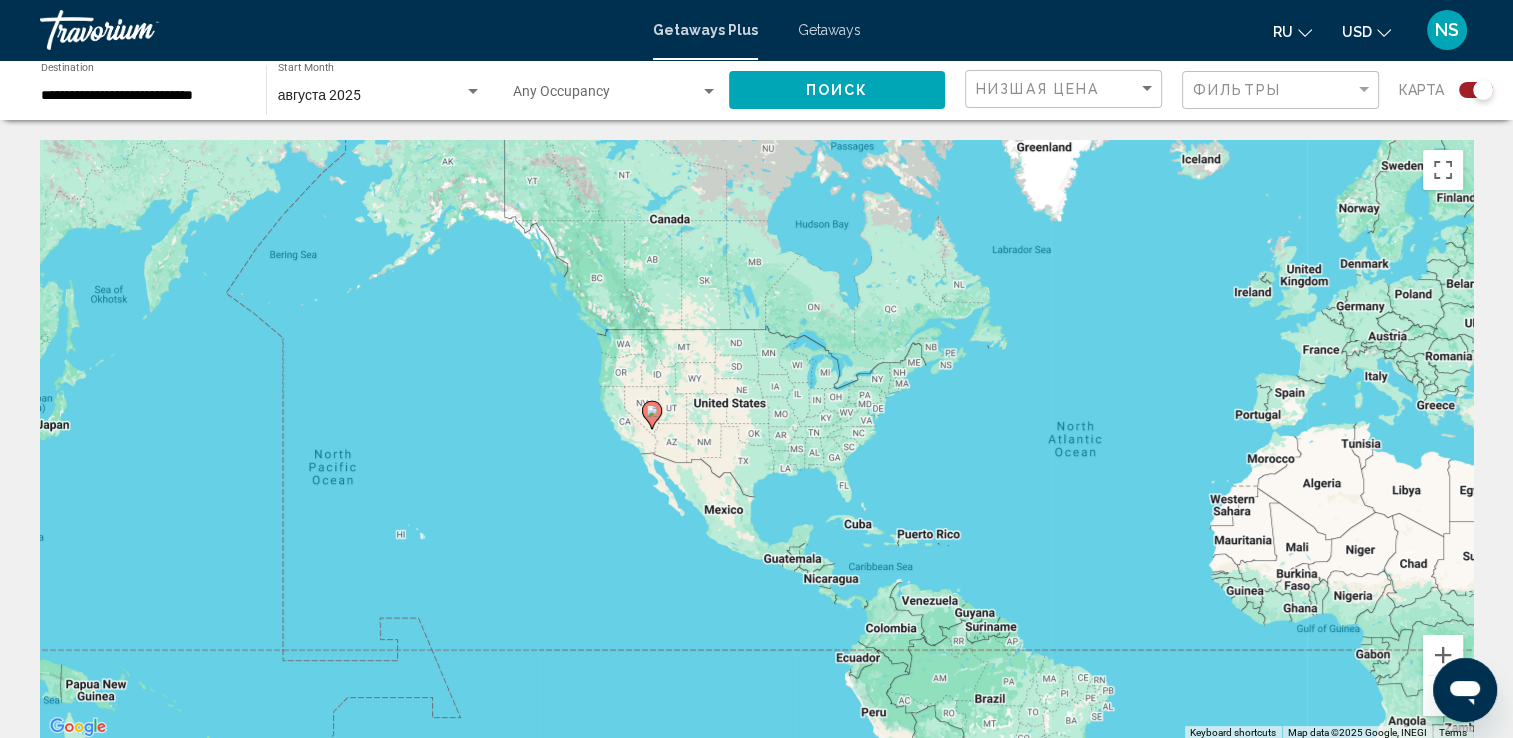 click on "To navigate, press the arrow keys. To activate drag with keyboard, press Alt + Enter. Once in keyboard drag state, use the arrow keys to move the marker. To complete the drag, press the Enter key. To cancel, press Escape." at bounding box center (756, 440) 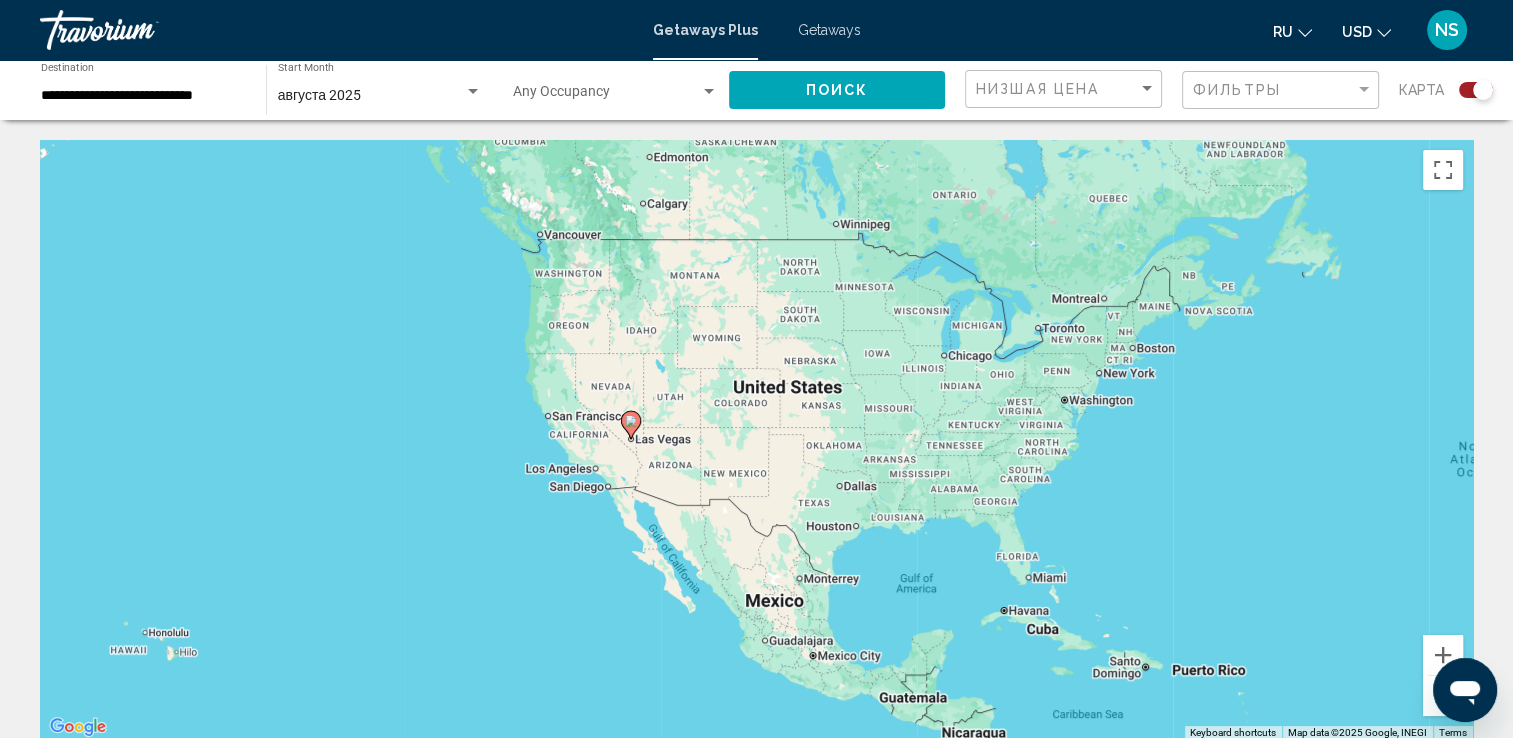 click on "To navigate, press the arrow keys. To activate drag with keyboard, press Alt + Enter. Once in keyboard drag state, use the arrow keys to move the marker. To complete the drag, press the Enter key. To cancel, press Escape." at bounding box center (756, 440) 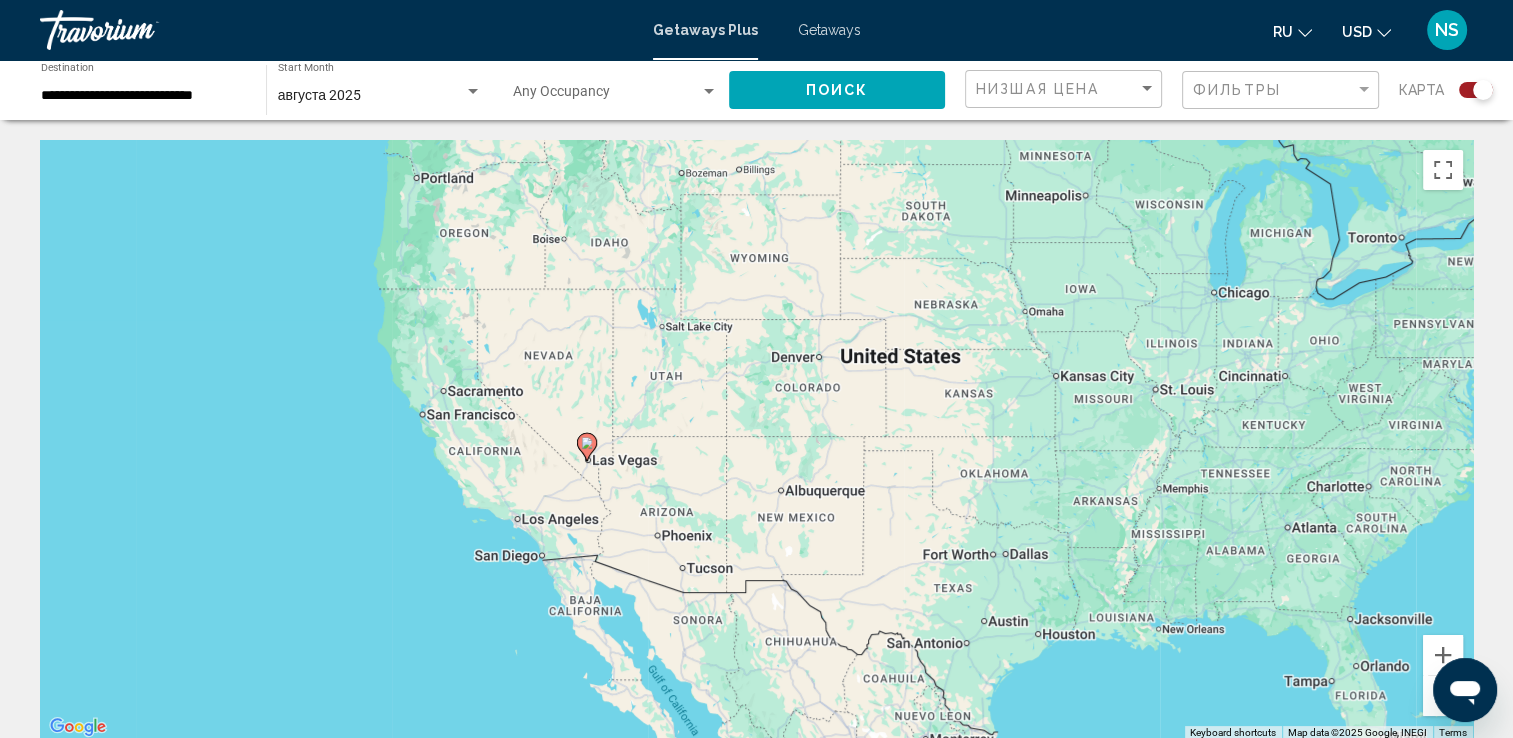 click 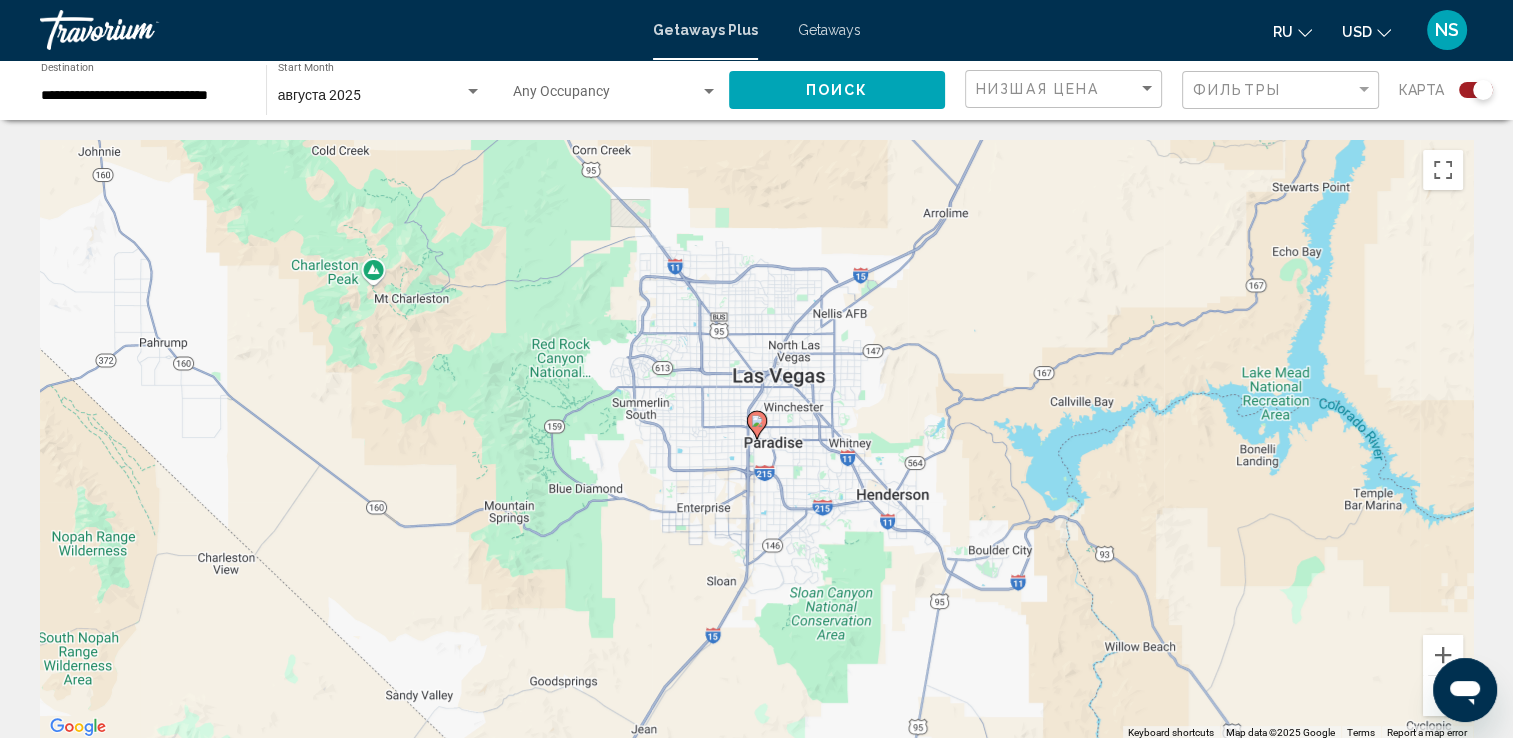 click 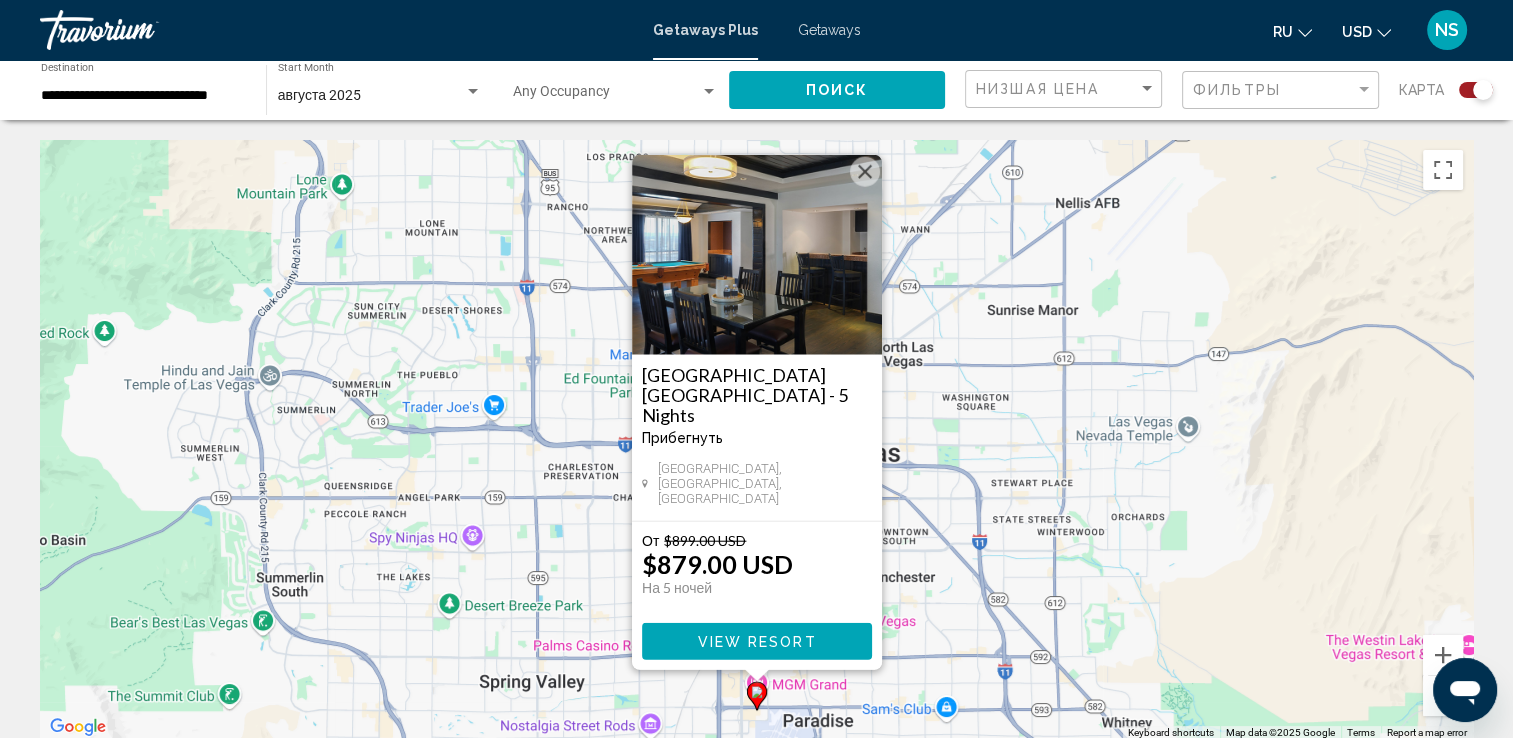 click at bounding box center [865, 172] 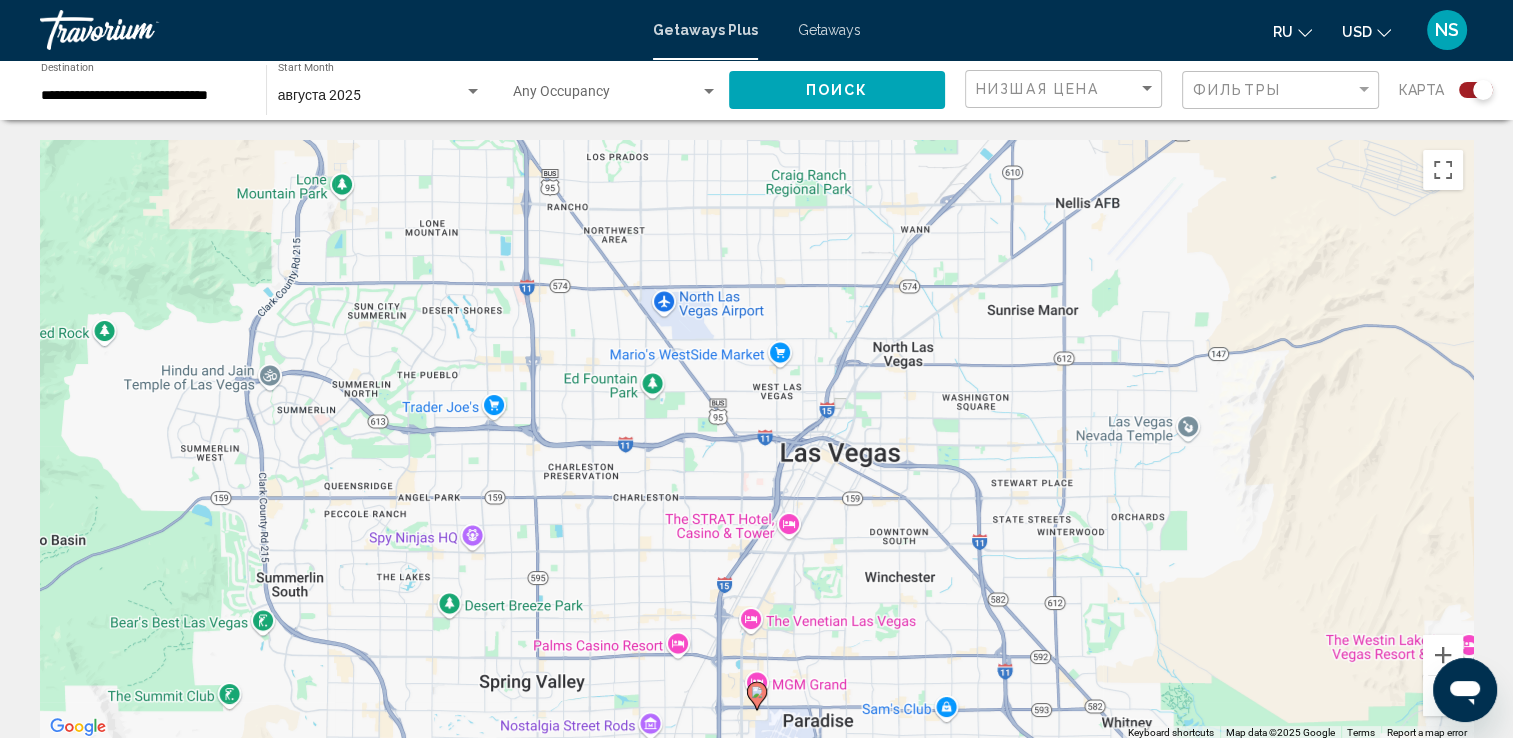 click on "NS" at bounding box center [1447, 30] 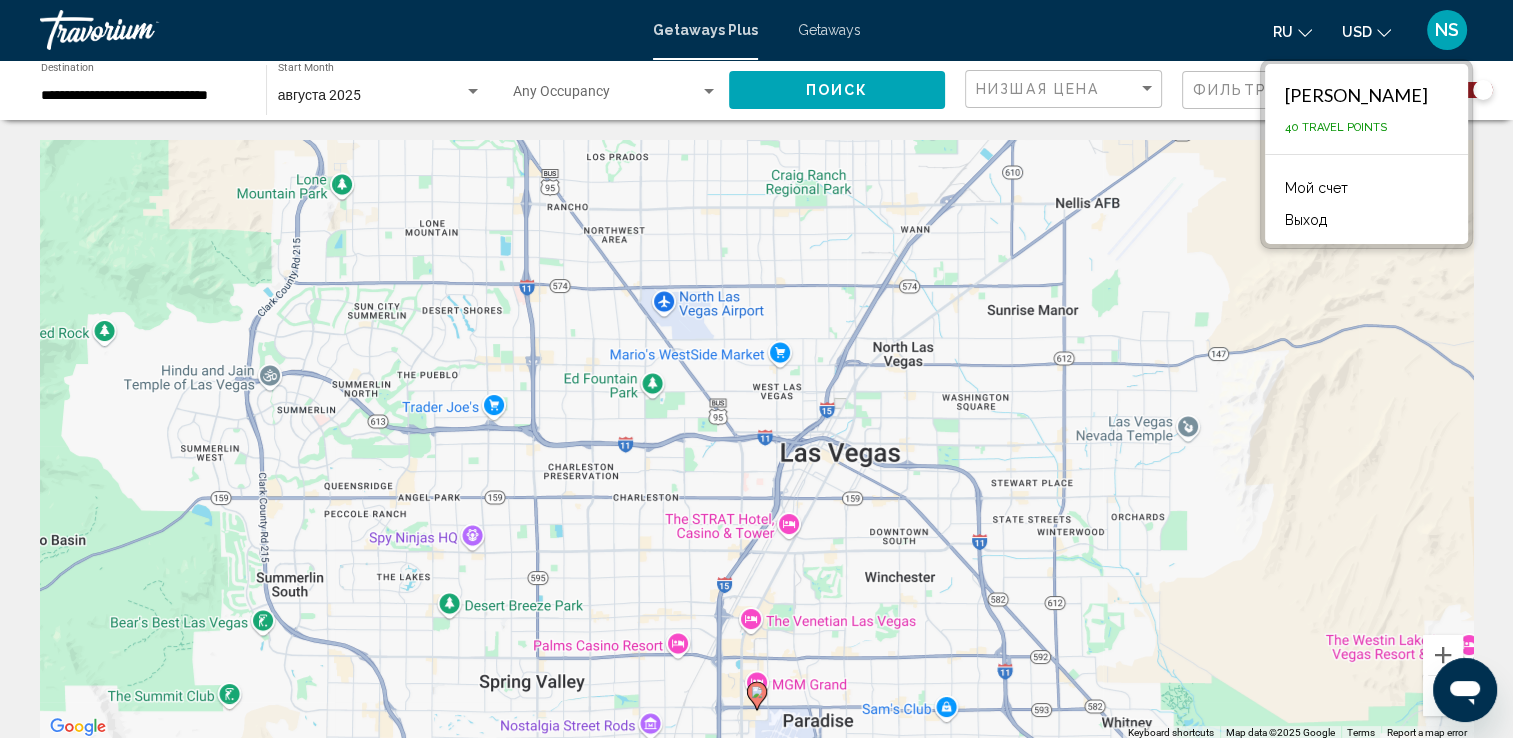 click on "40  Travel Points" at bounding box center (1336, 127) 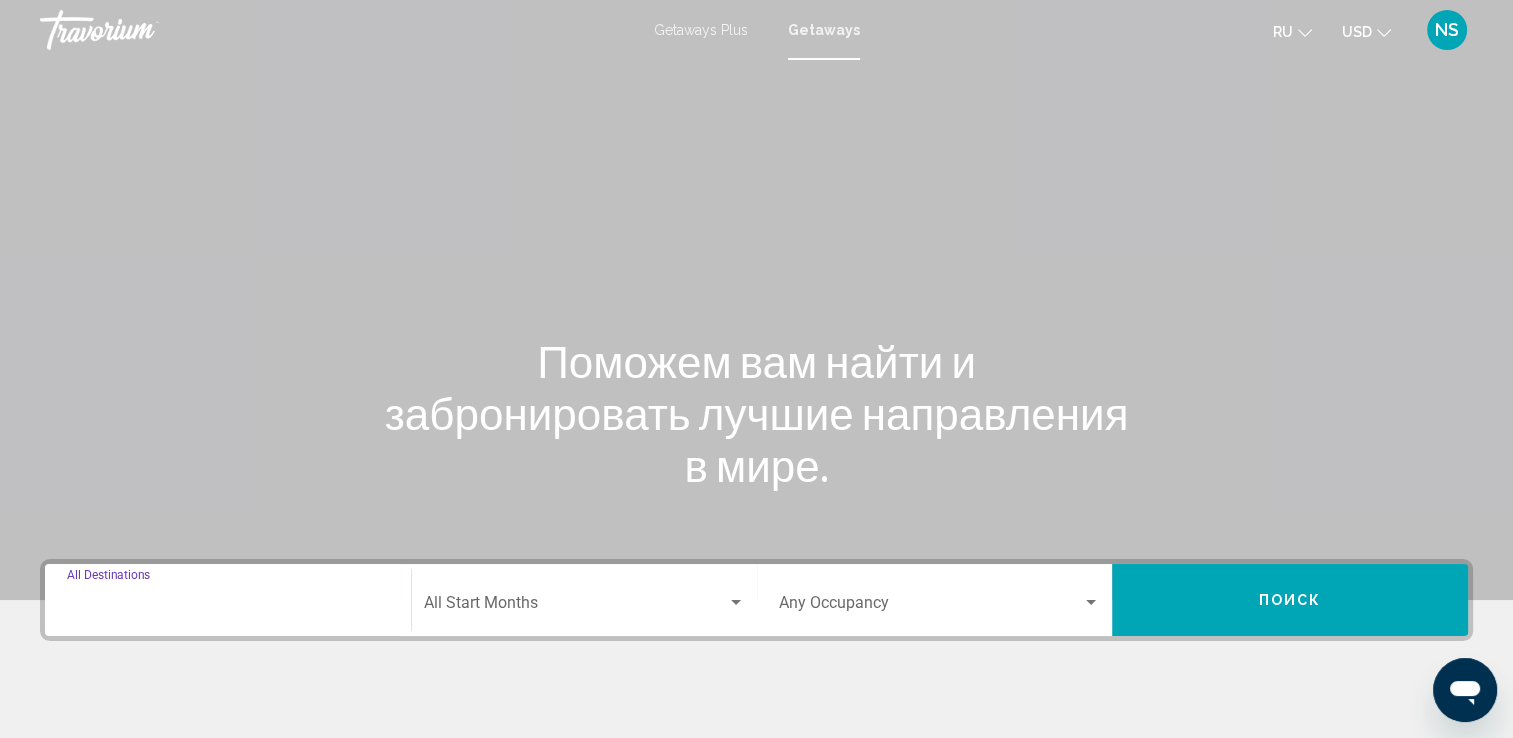 click on "Destination All Destinations" at bounding box center [228, 607] 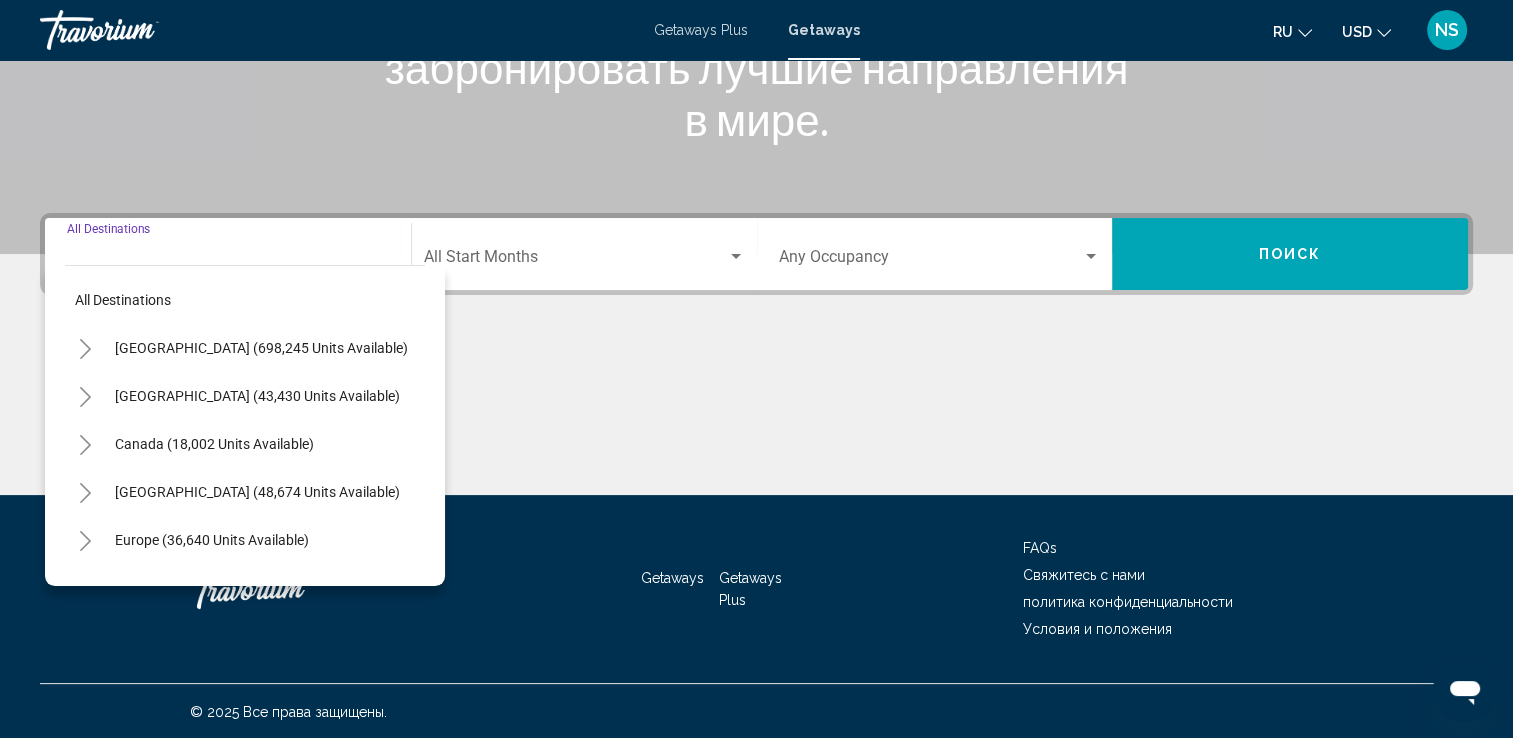 scroll, scrollTop: 347, scrollLeft: 0, axis: vertical 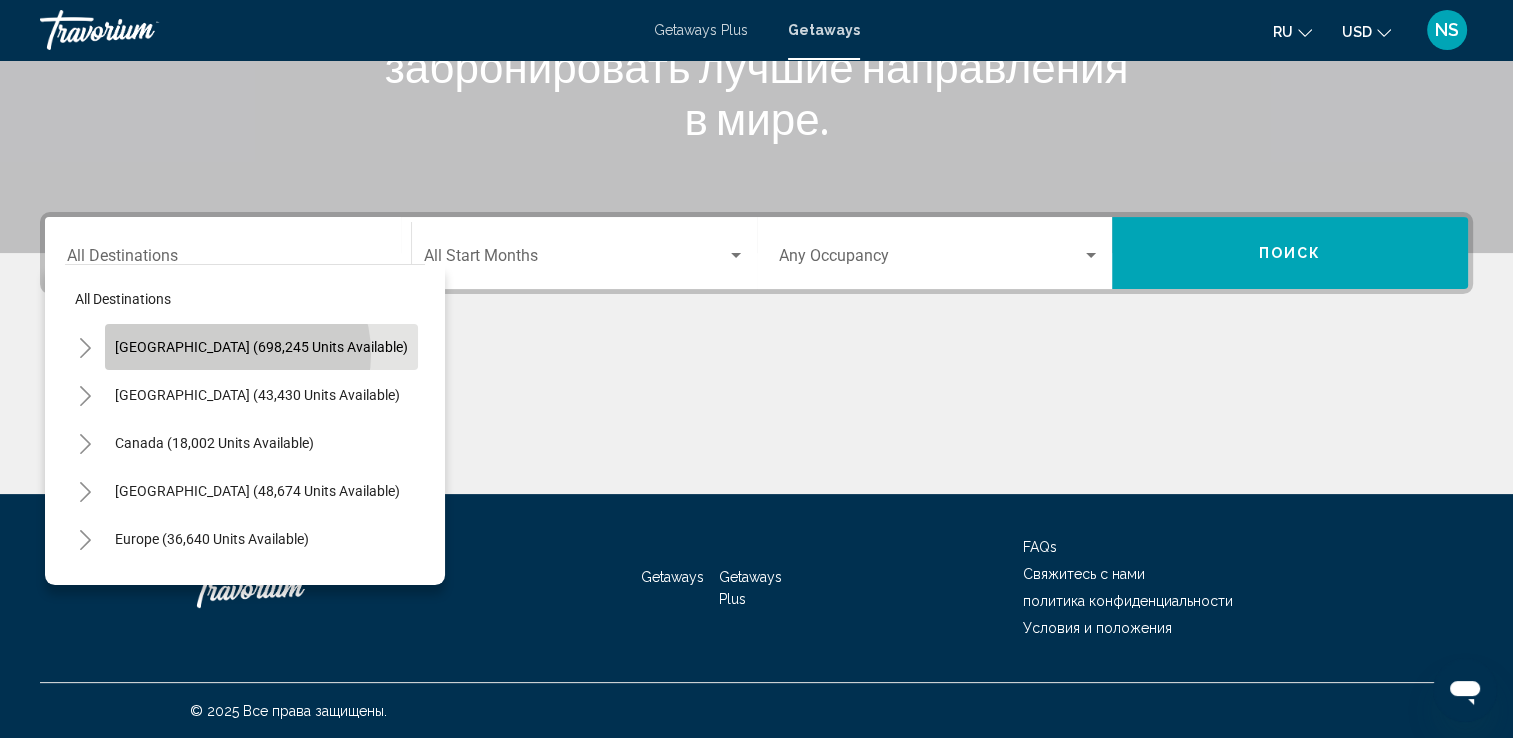 click on "[GEOGRAPHIC_DATA] (698,245 units available)" 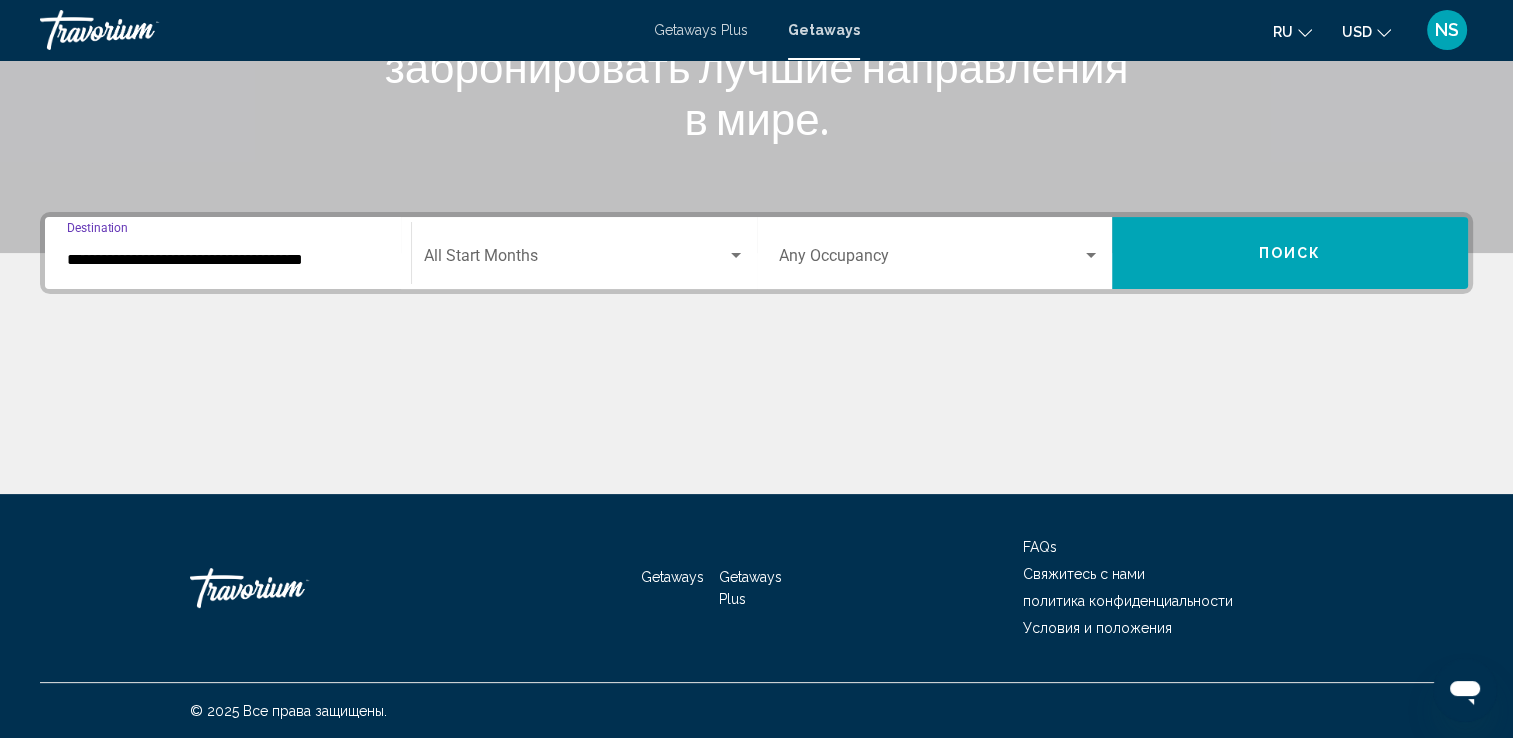 click on "**********" at bounding box center [228, 260] 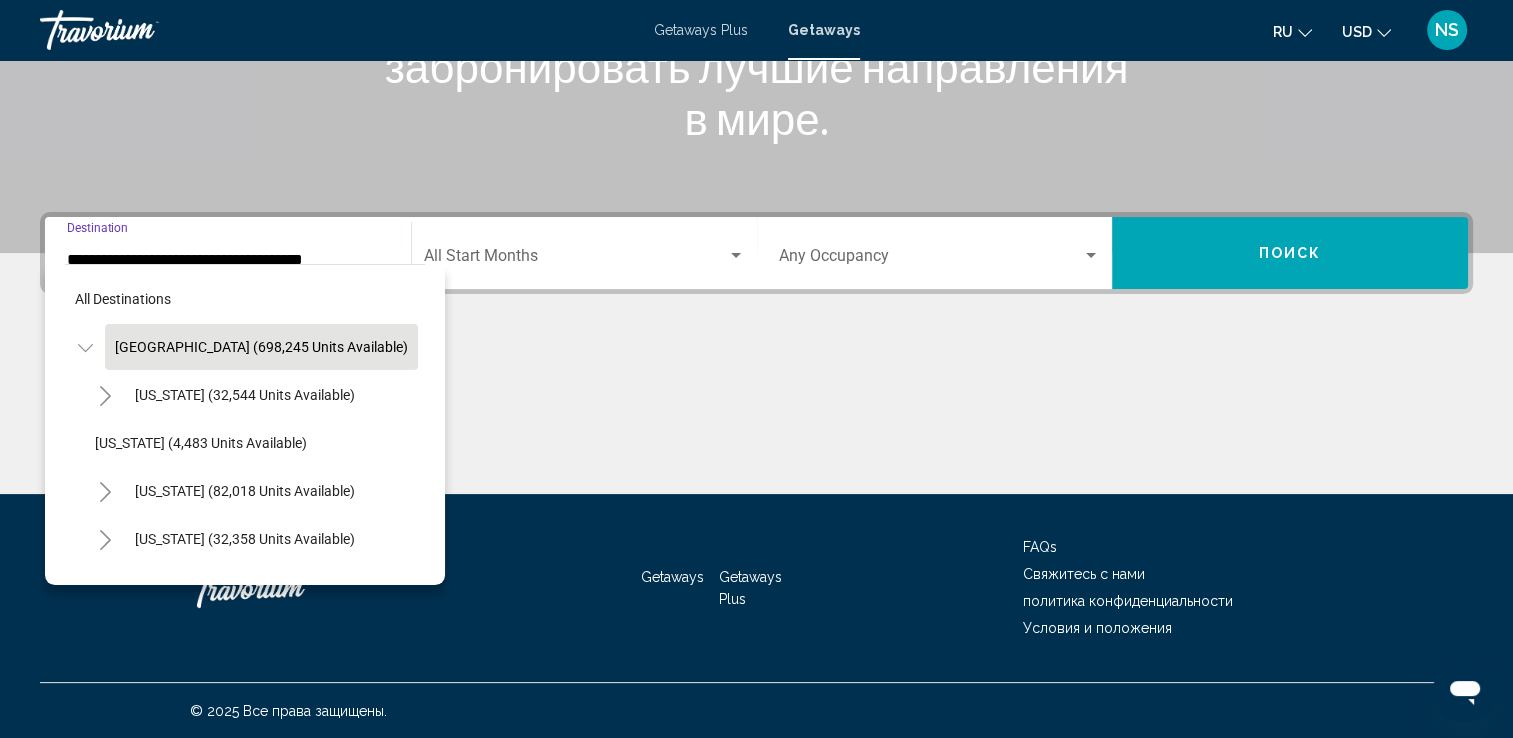 scroll, scrollTop: 324, scrollLeft: 0, axis: vertical 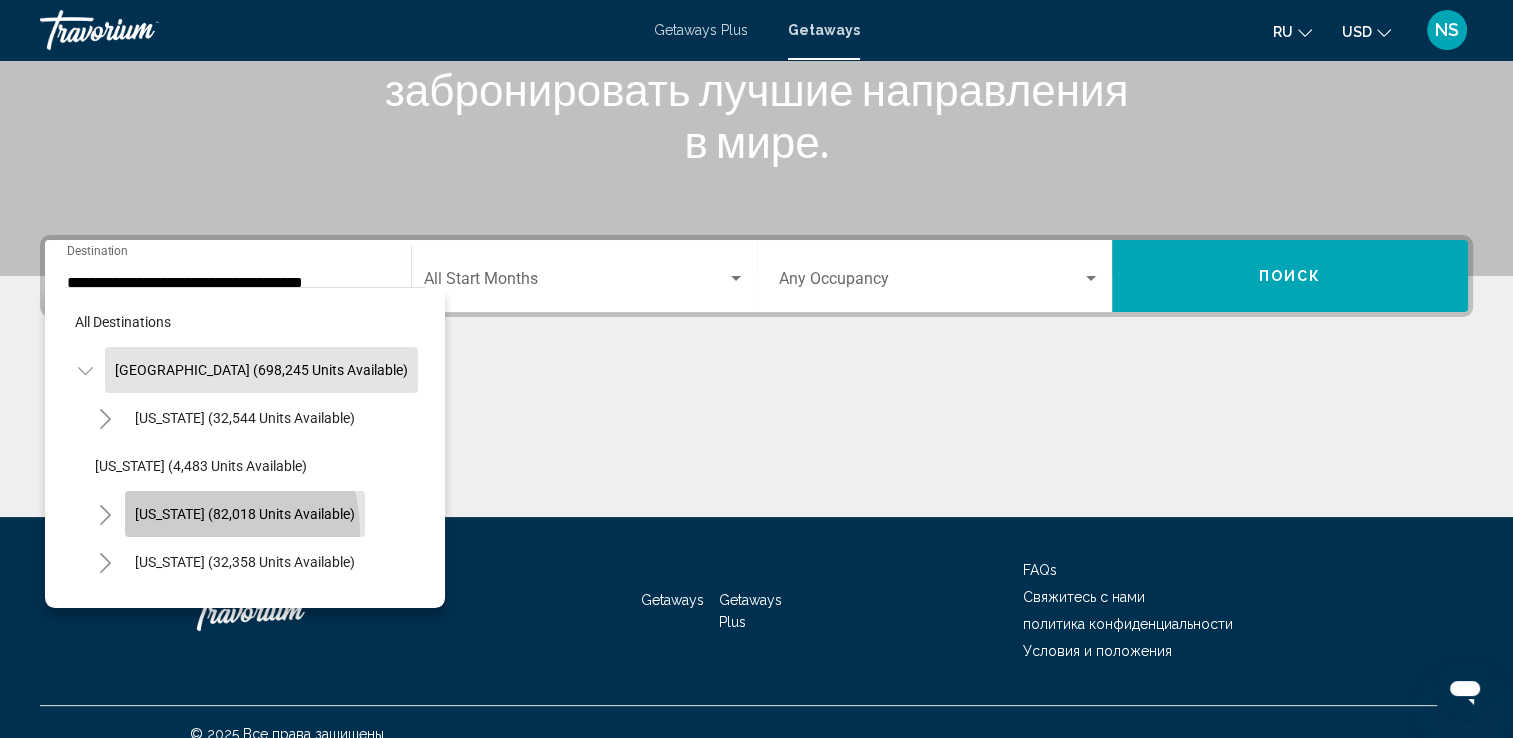 click on "[US_STATE] (82,018 units available)" 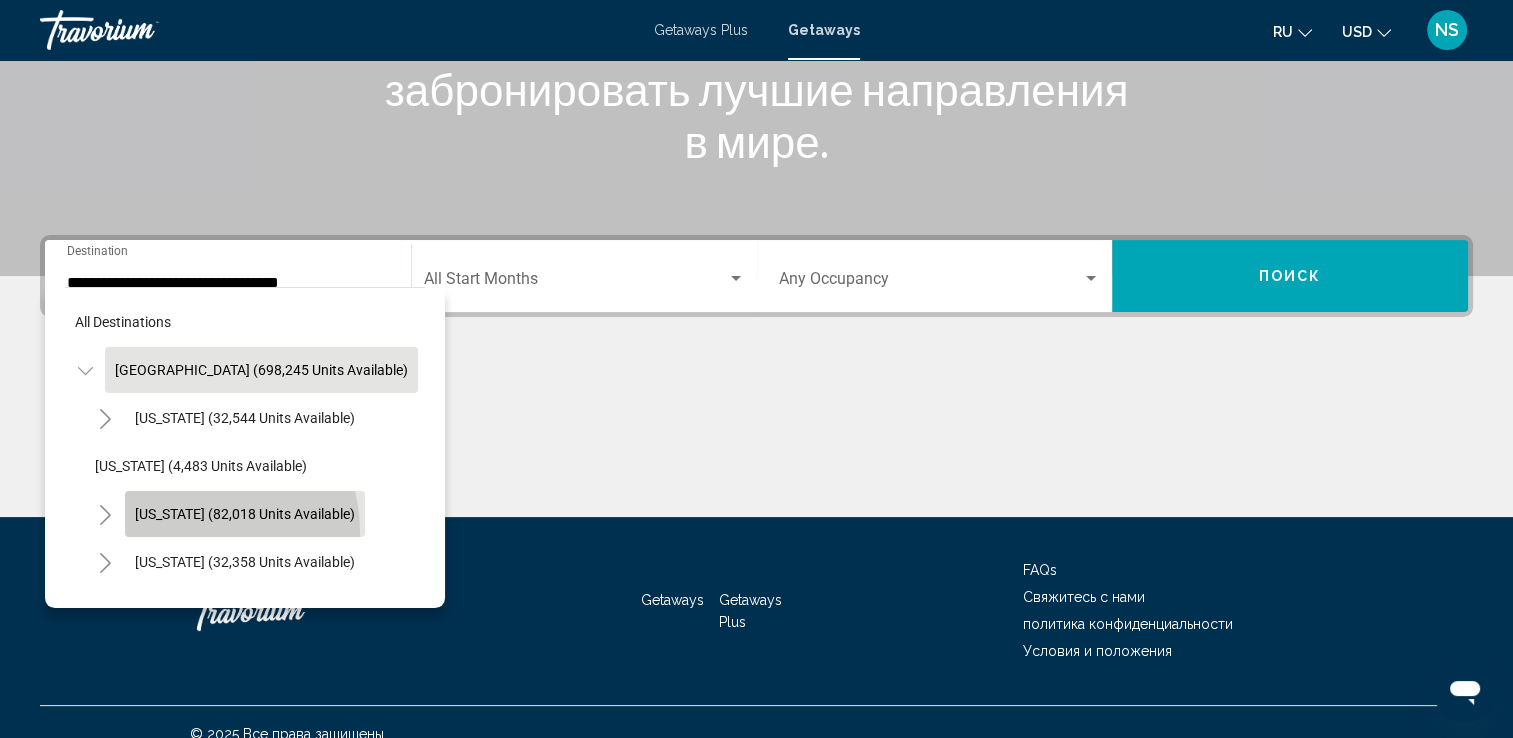 scroll, scrollTop: 347, scrollLeft: 0, axis: vertical 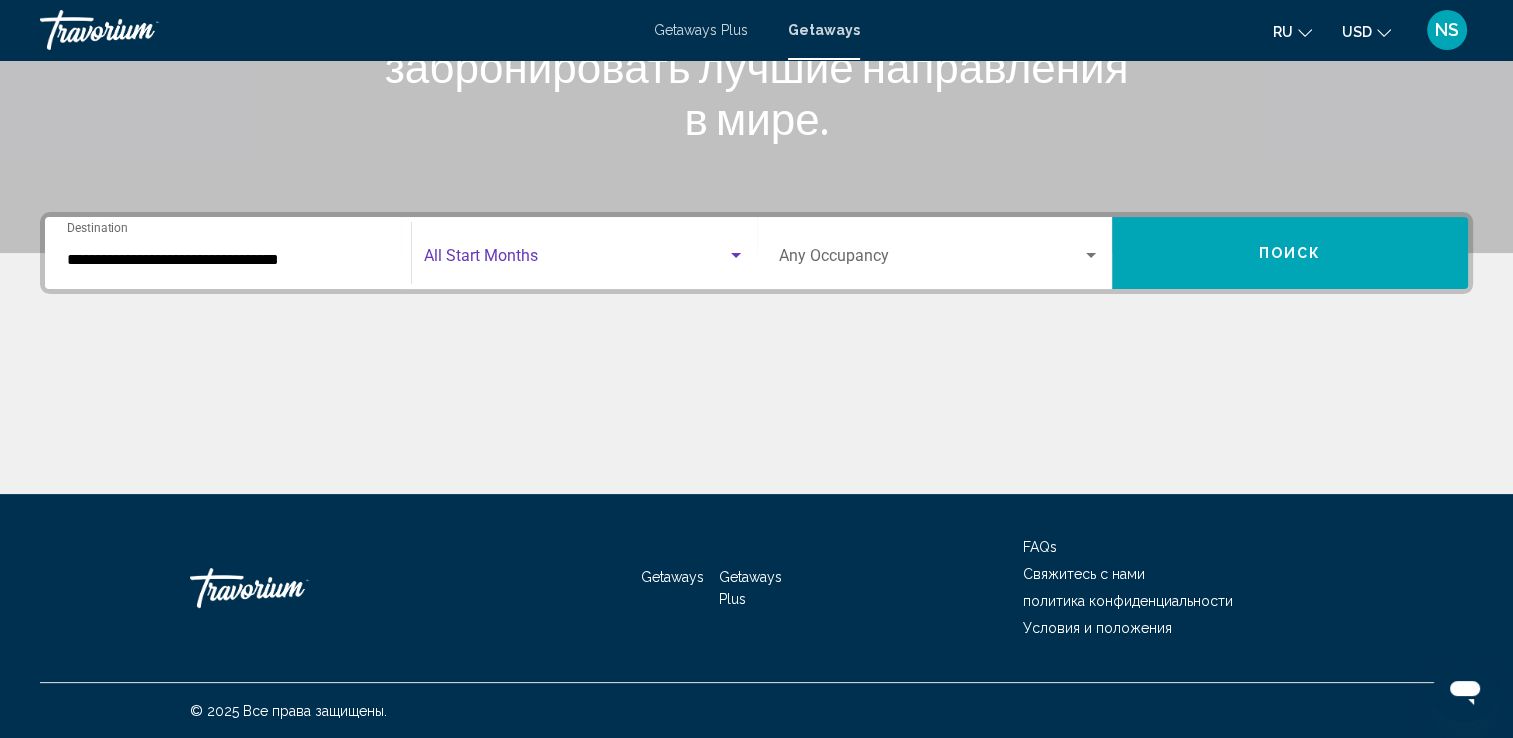 click at bounding box center [575, 260] 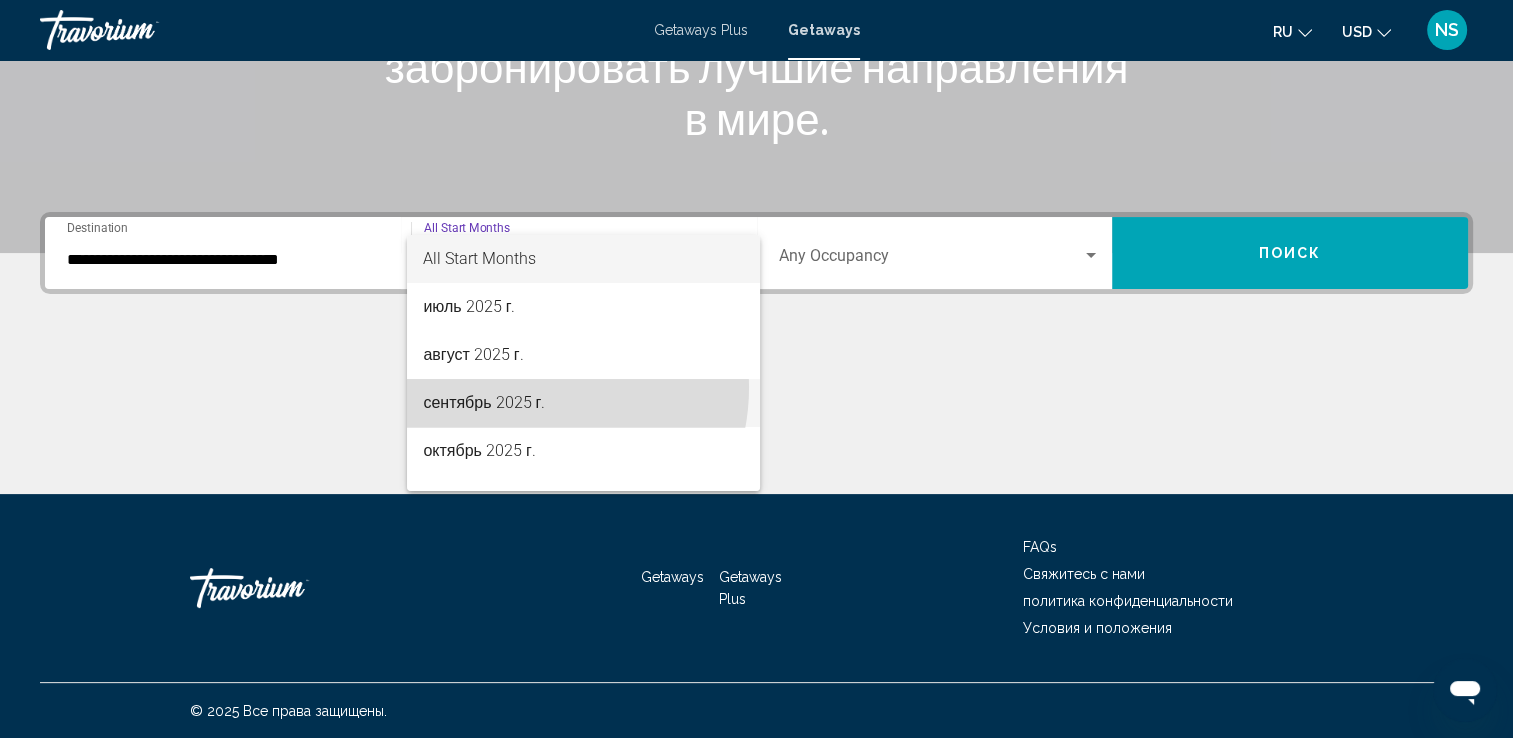 click on "сентябрь 2025 г." at bounding box center [583, 403] 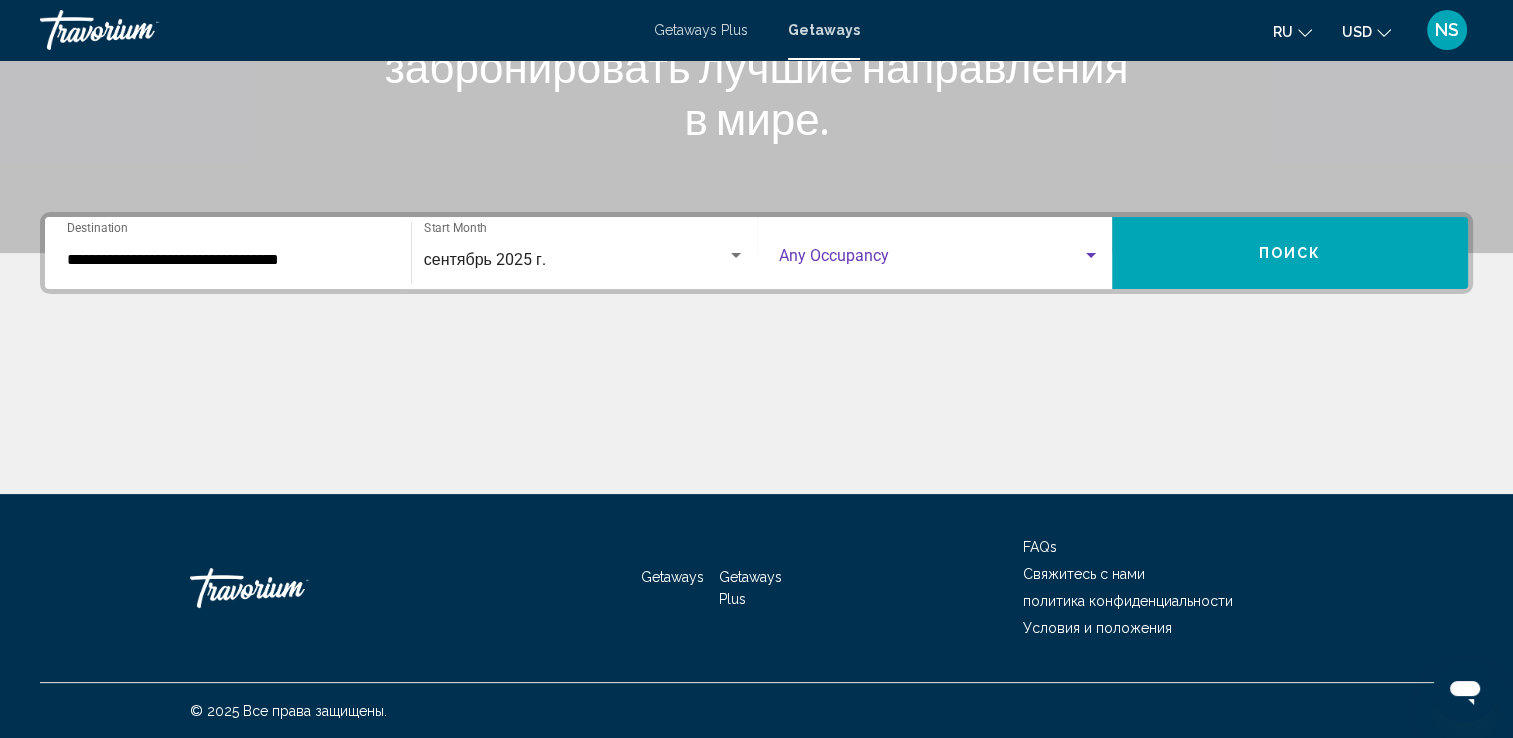 click at bounding box center (931, 260) 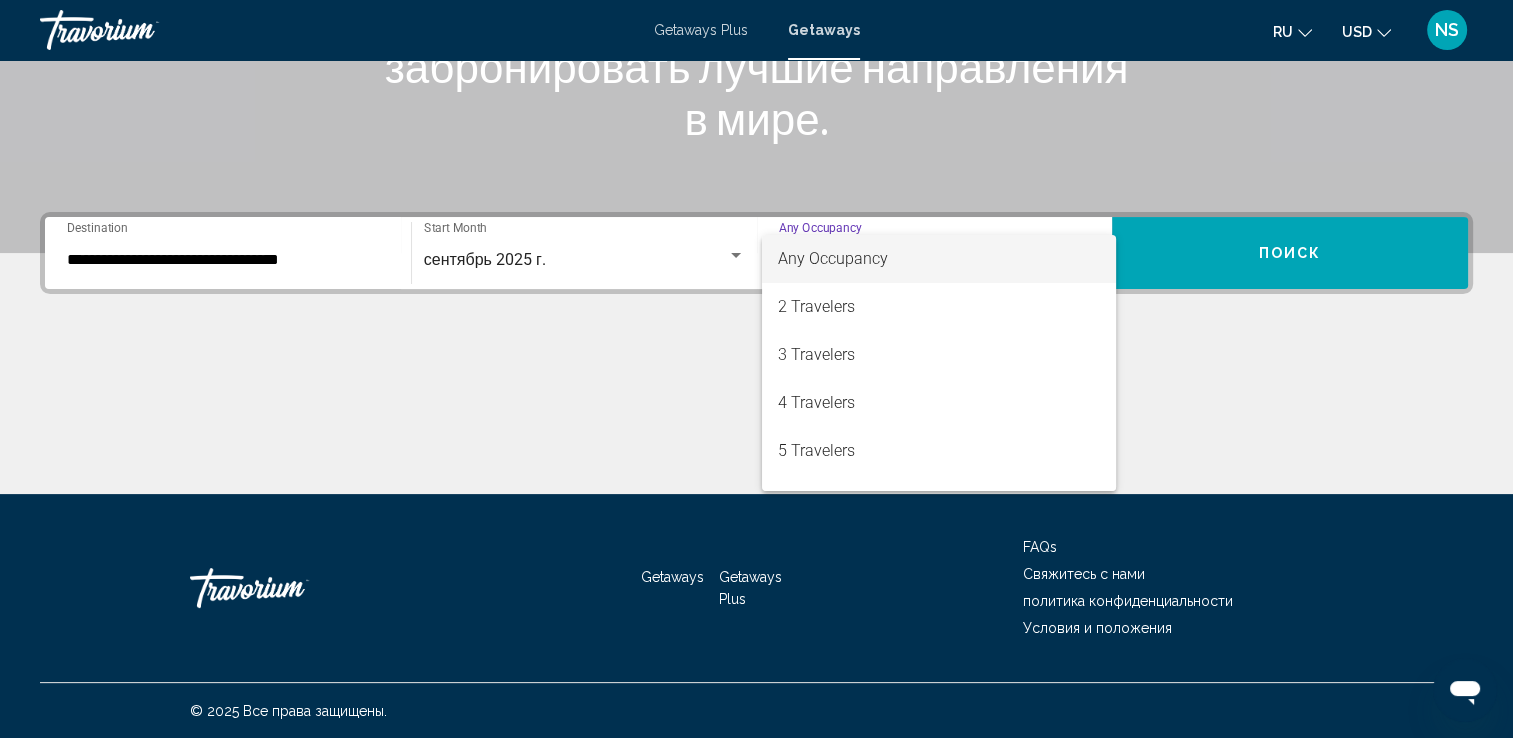 click at bounding box center (756, 369) 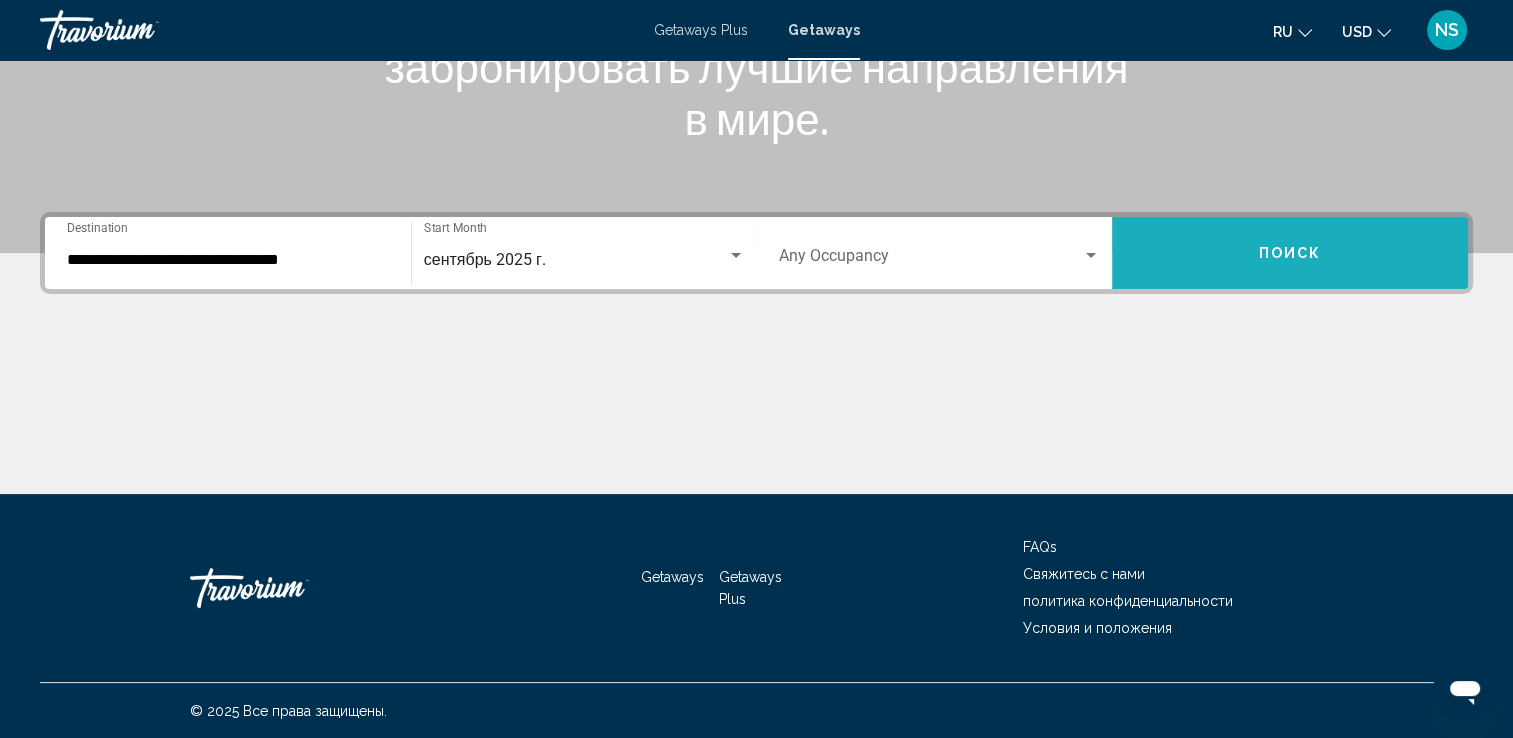 click on "Поиск" at bounding box center [1290, 253] 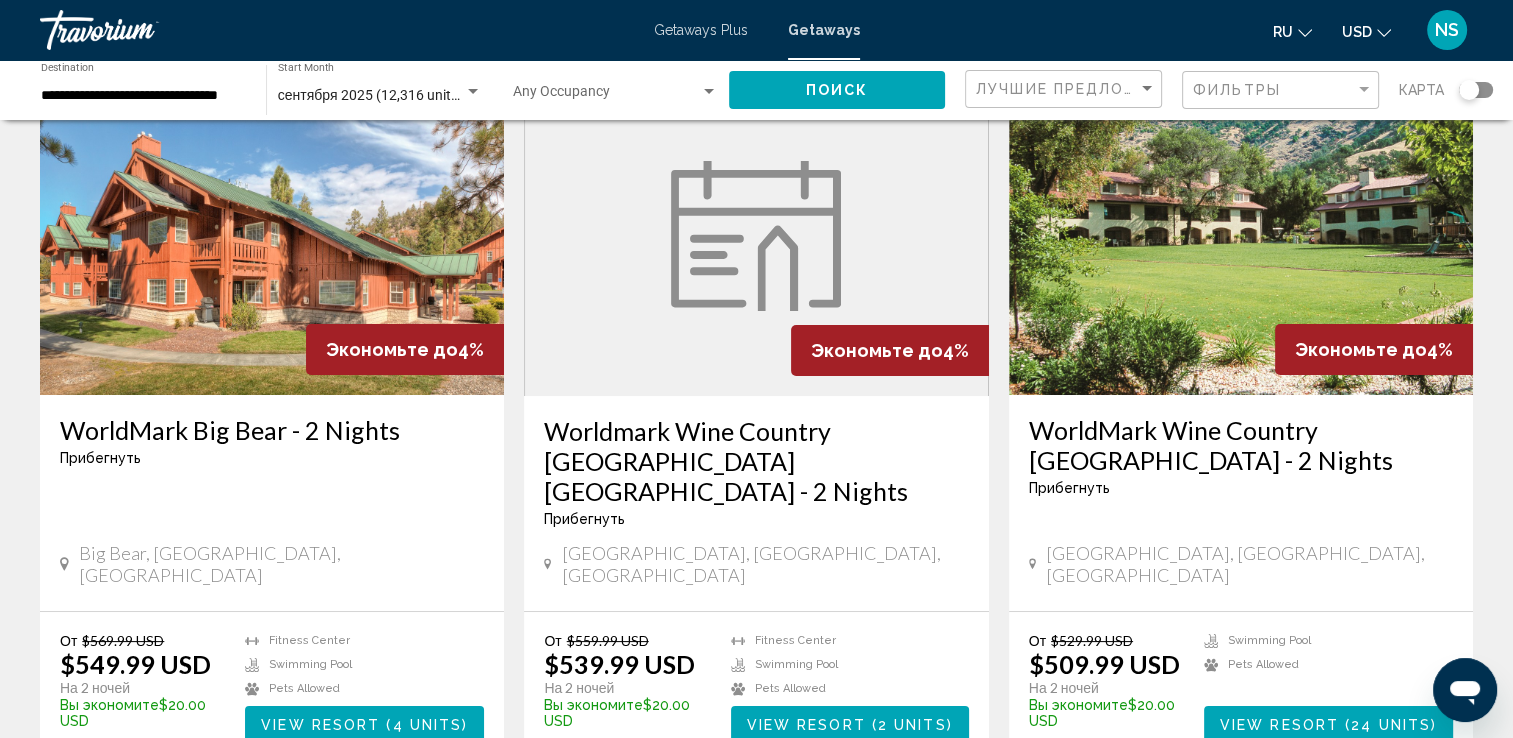 scroll, scrollTop: 139, scrollLeft: 0, axis: vertical 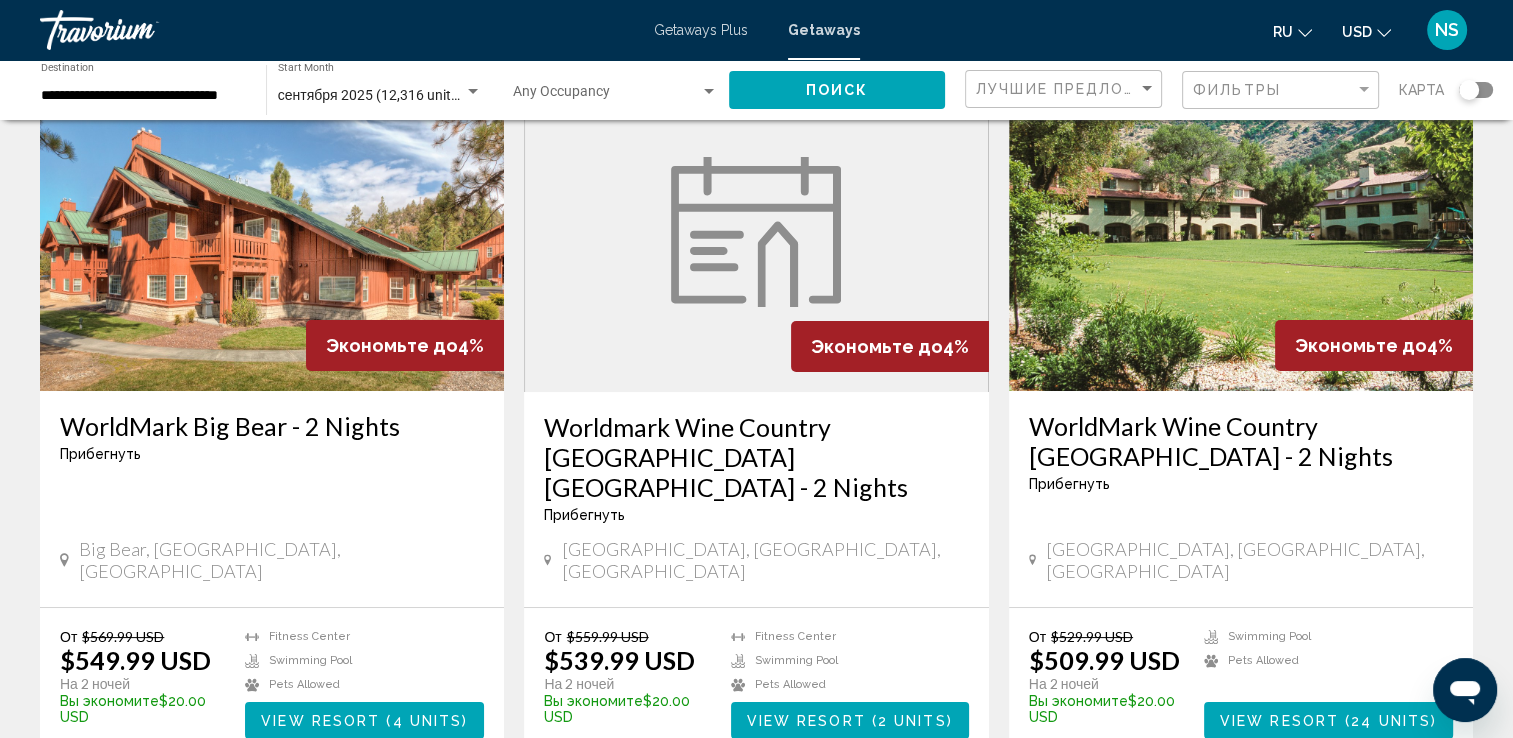 click 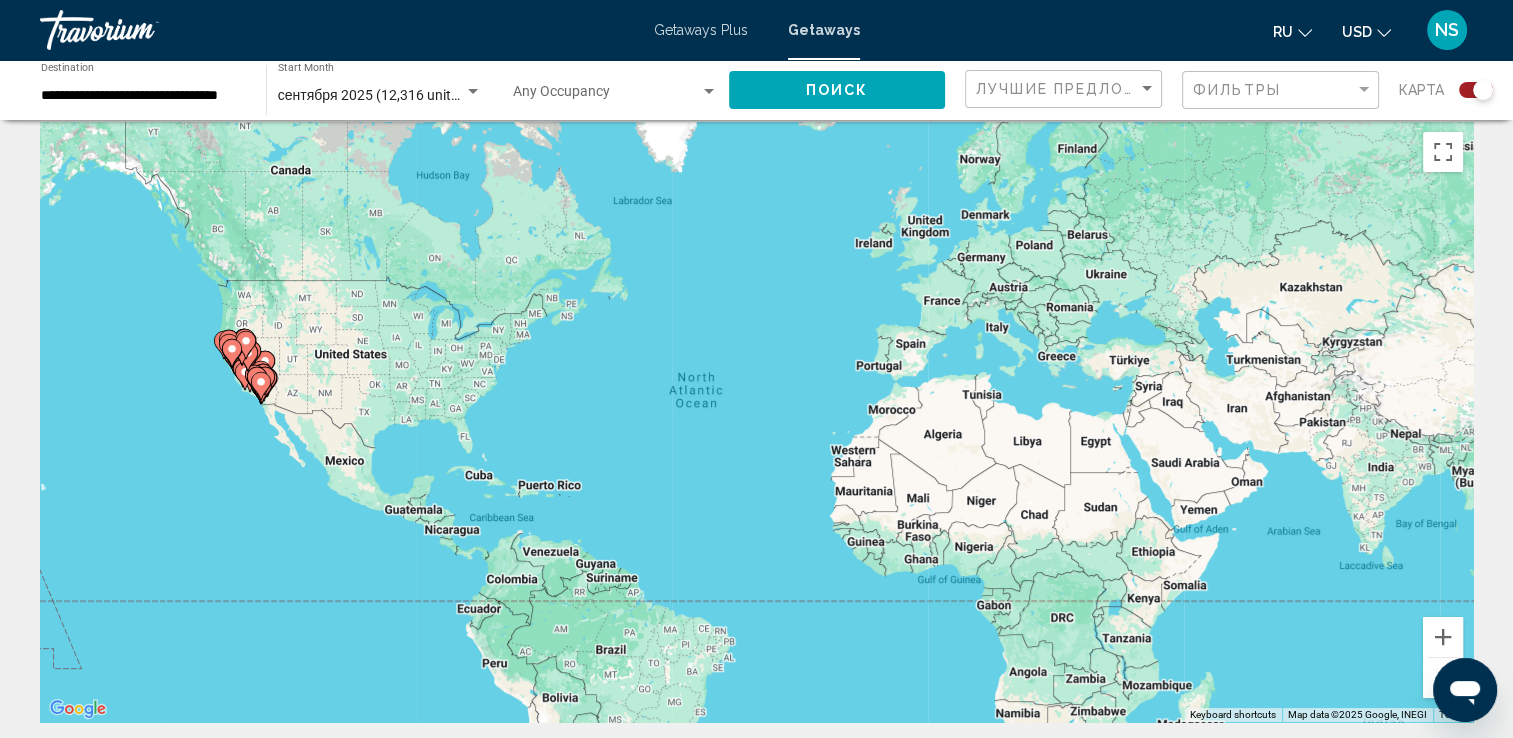 scroll, scrollTop: 0, scrollLeft: 0, axis: both 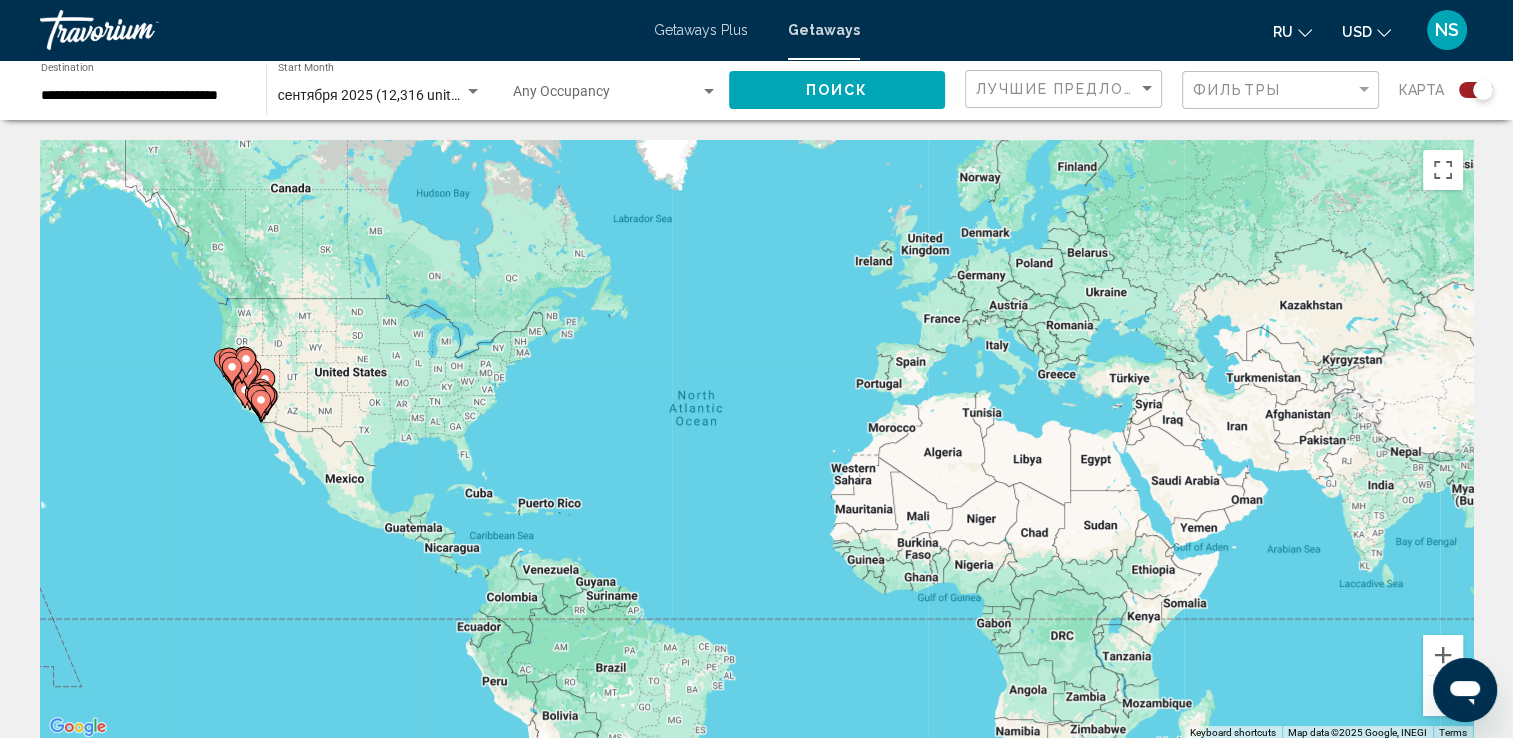 click 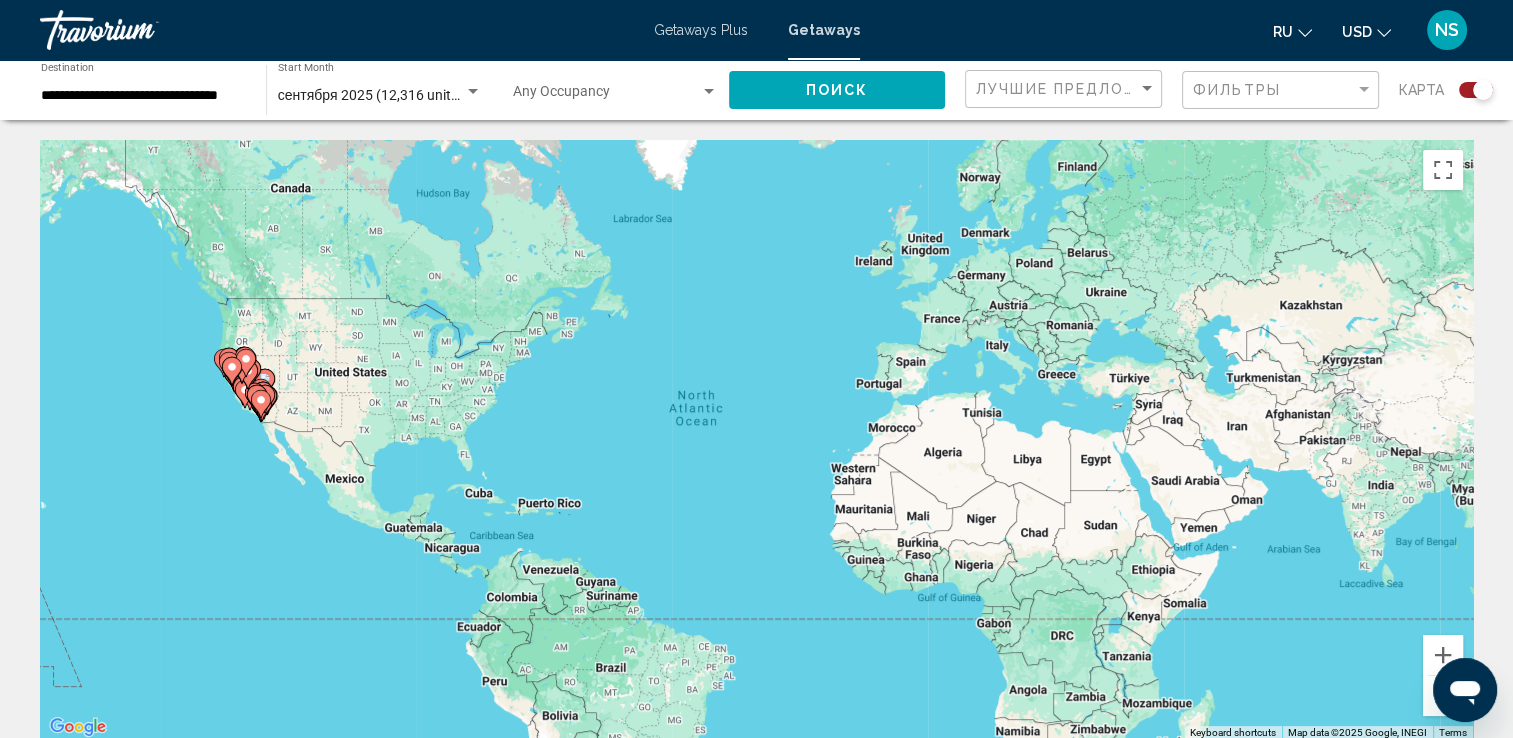 click on "To navigate, press the arrow keys. To activate drag with keyboard, press Alt + Enter. Once in keyboard drag state, use the arrow keys to move the marker. To complete the drag, press the Enter key. To cancel, press Escape." at bounding box center [756, 440] 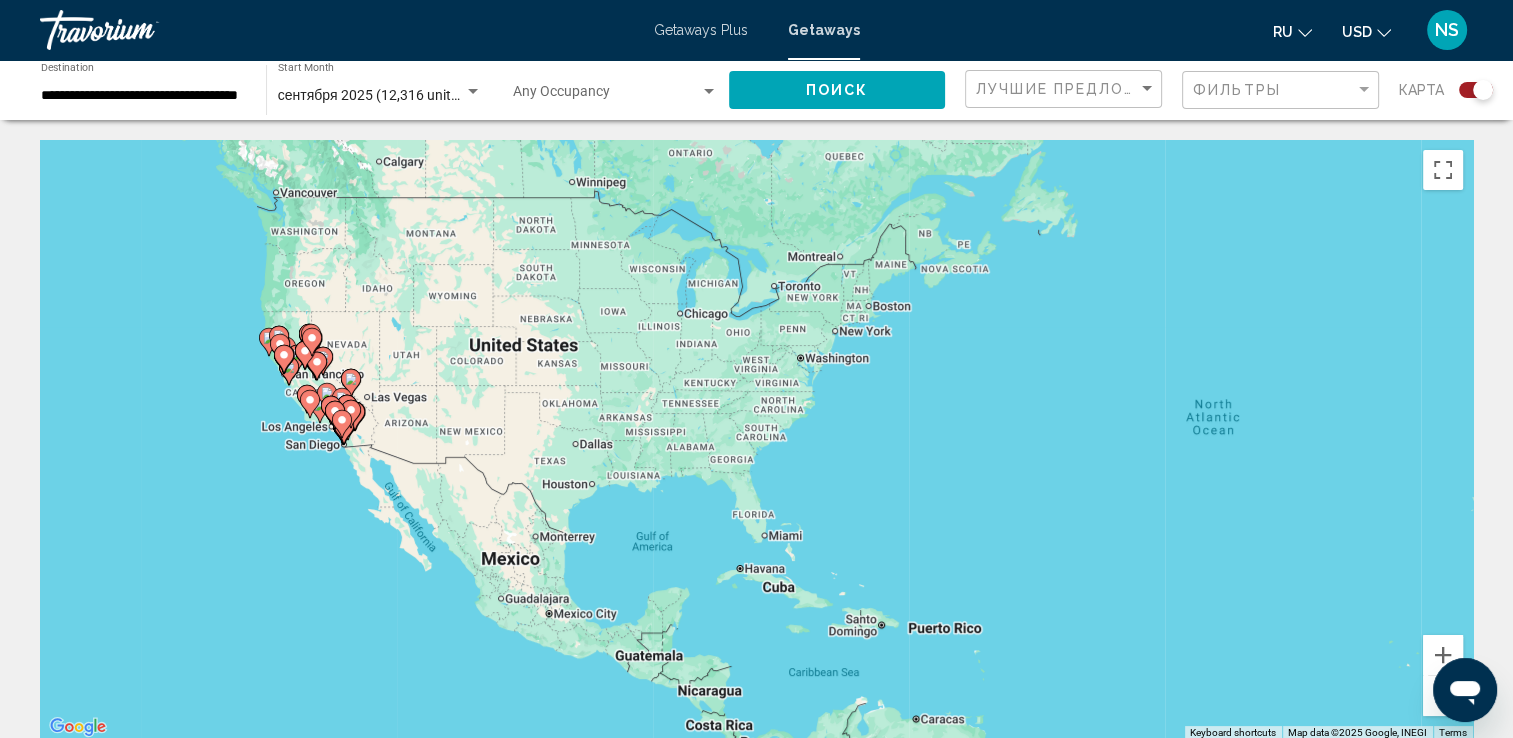 click at bounding box center [310, 404] 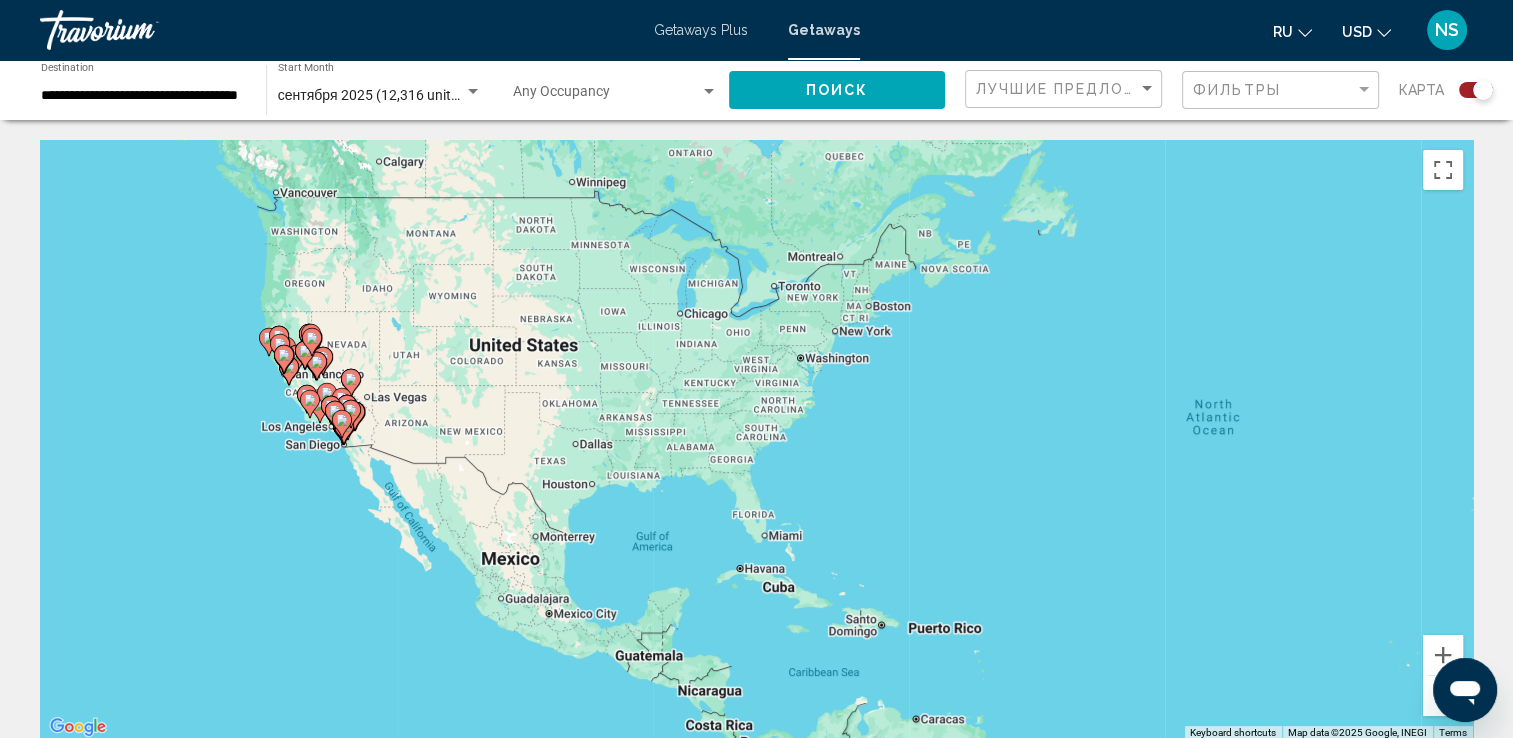 type on "**********" 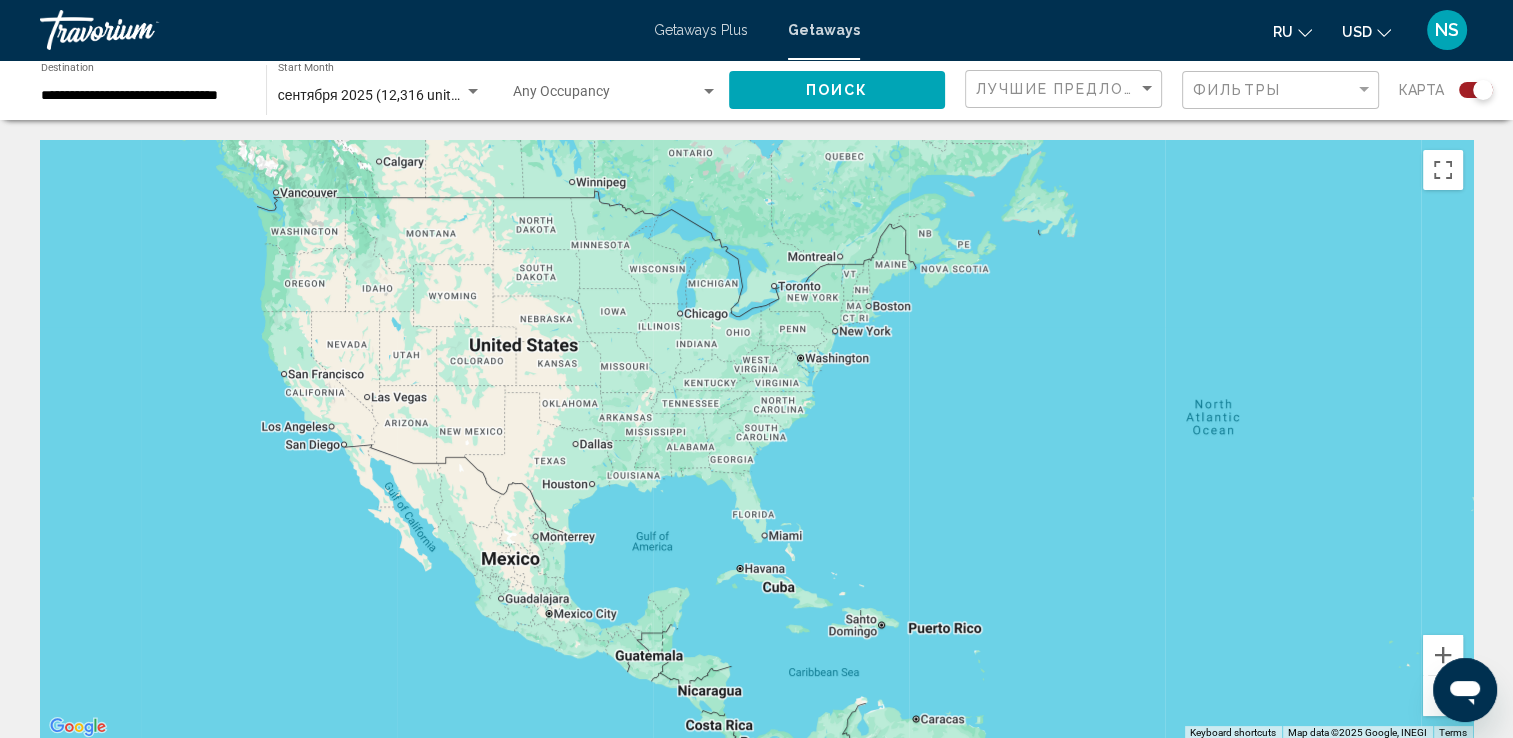 click on "To navigate, press the arrow keys." at bounding box center (756, 440) 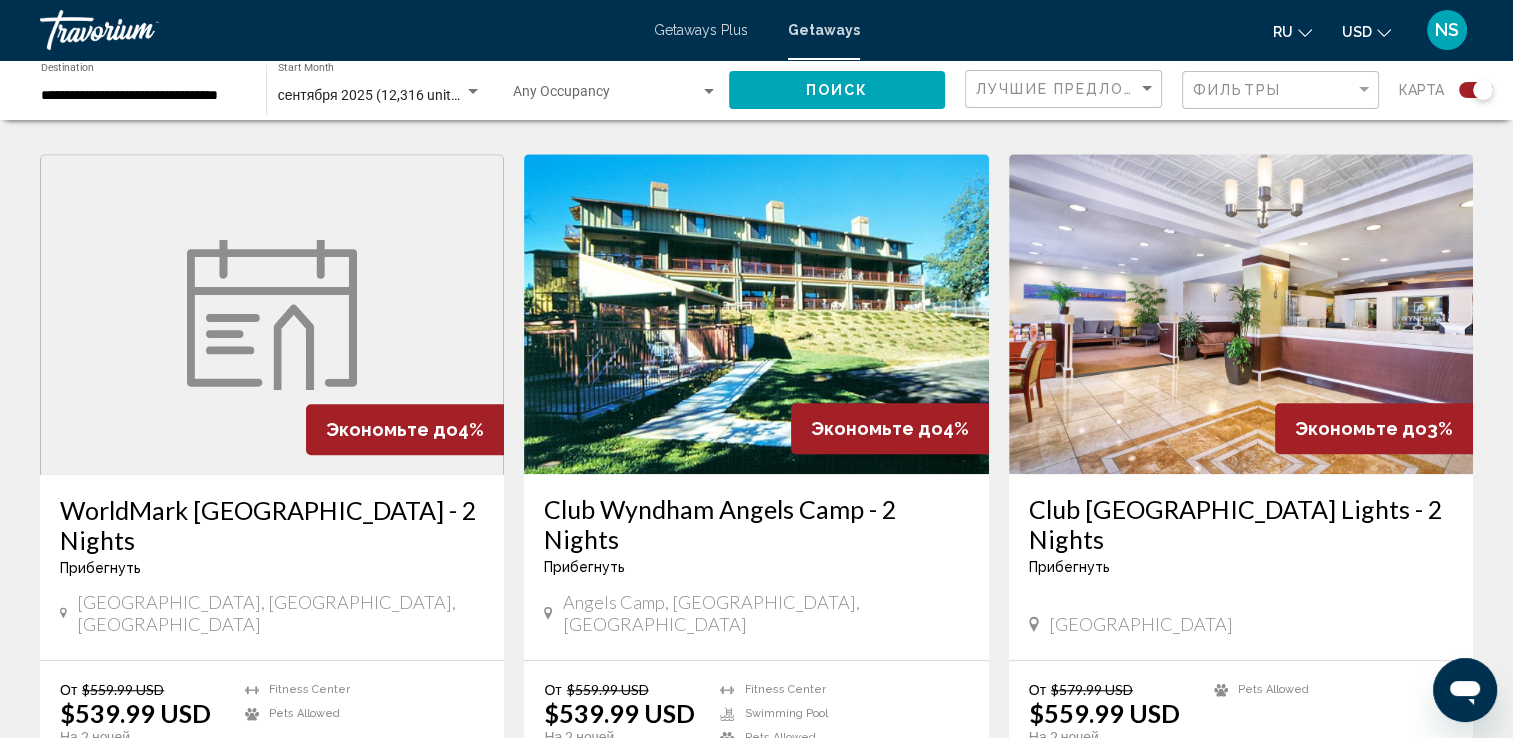 scroll, scrollTop: 1412, scrollLeft: 0, axis: vertical 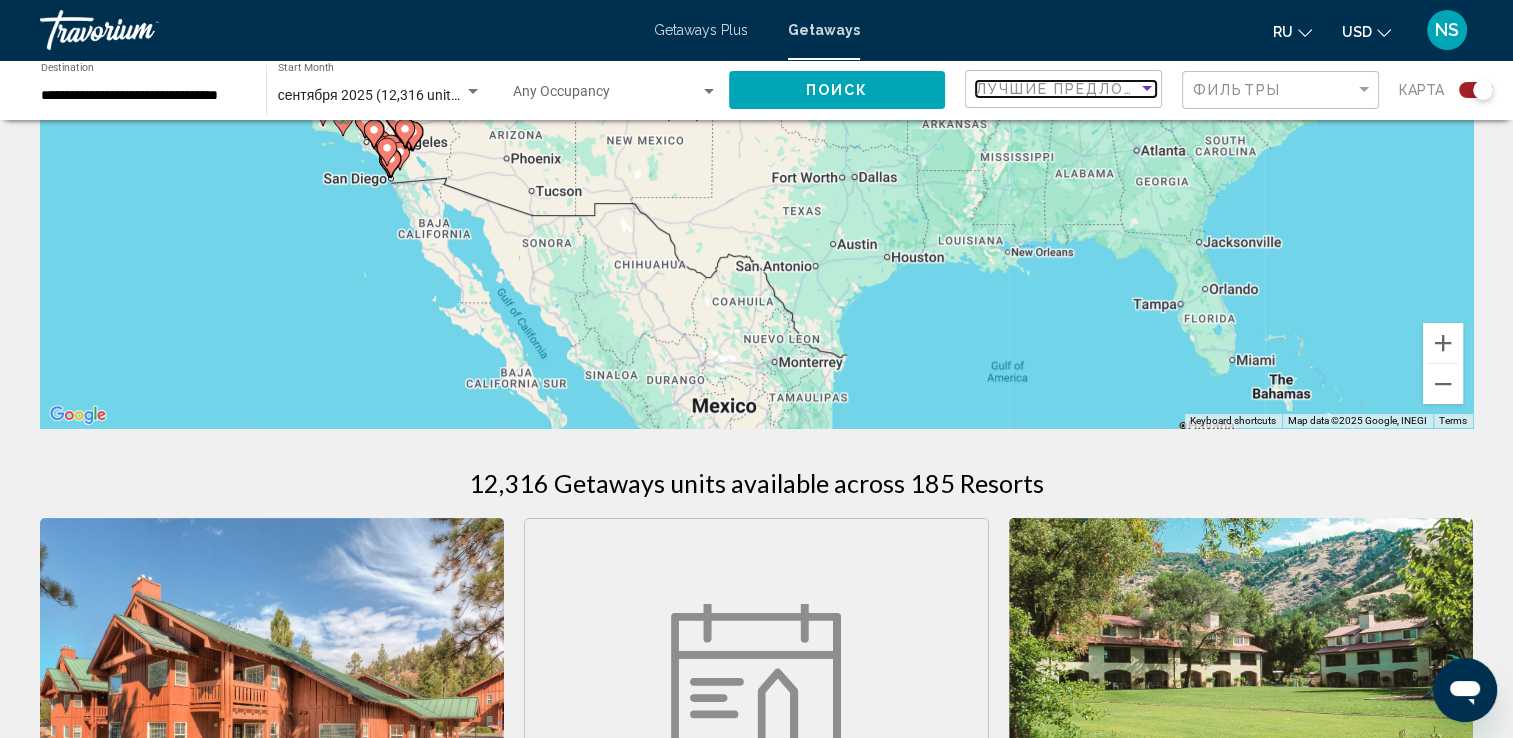 click on "Лучшие предложения" at bounding box center (1081, 89) 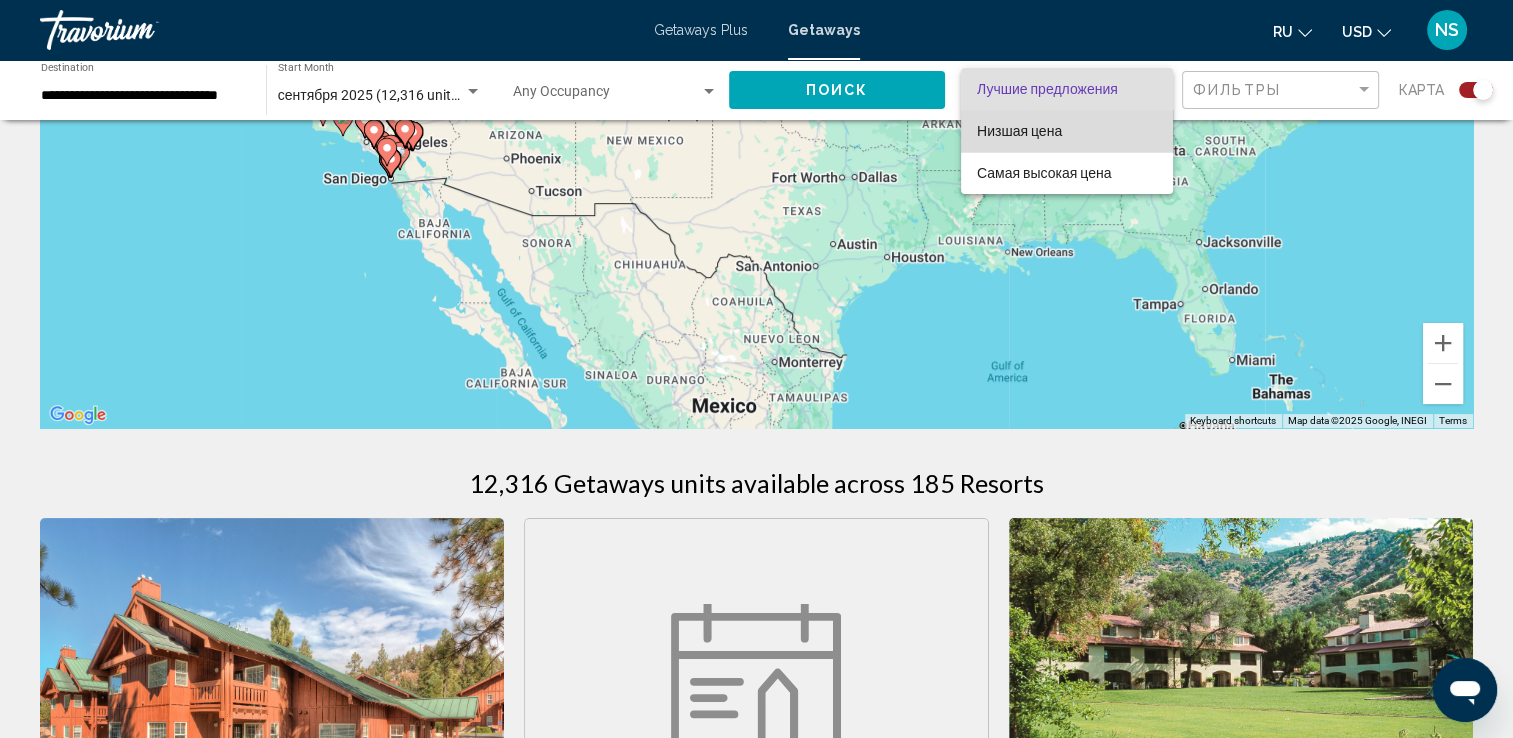 click on "Низшая цена" at bounding box center (1067, 131) 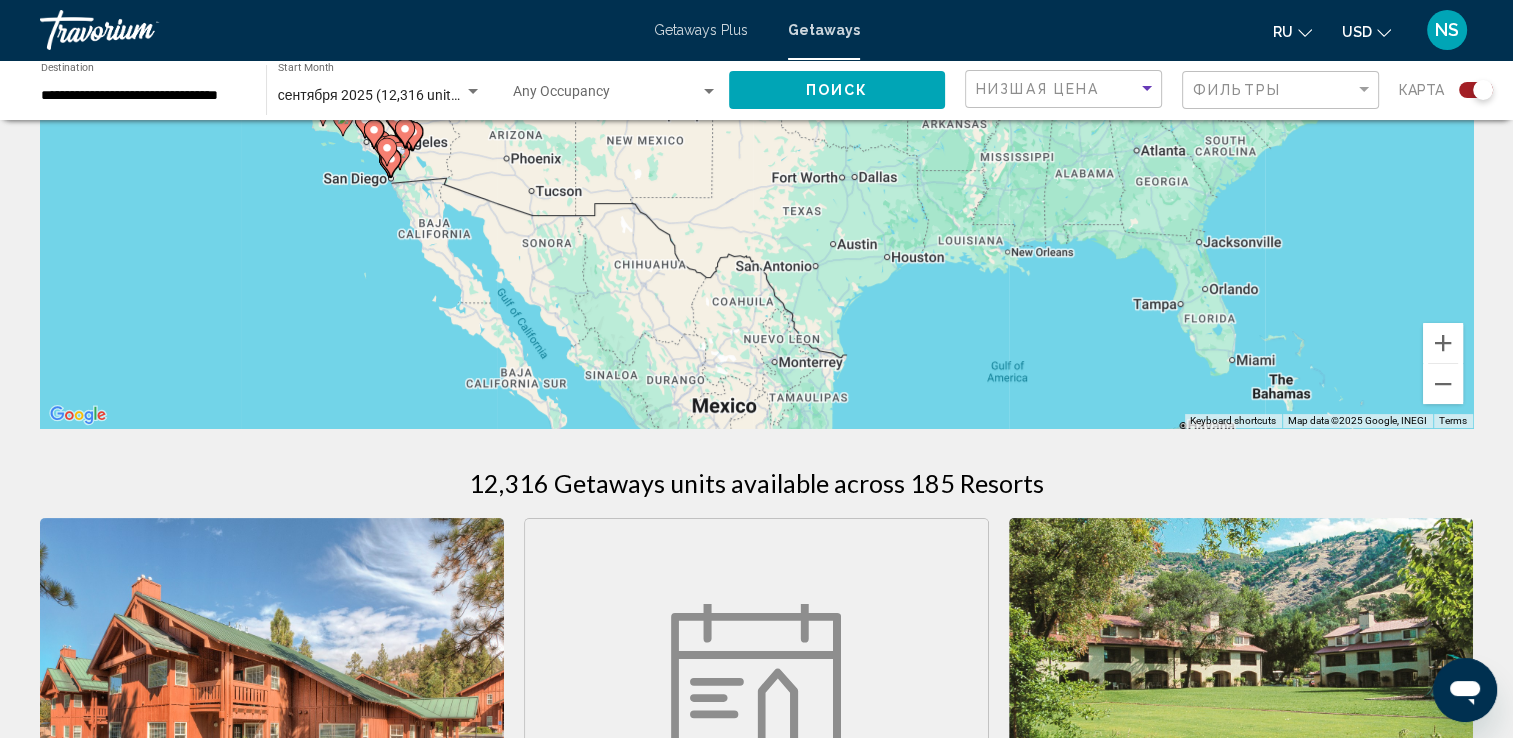click on "Поиск" 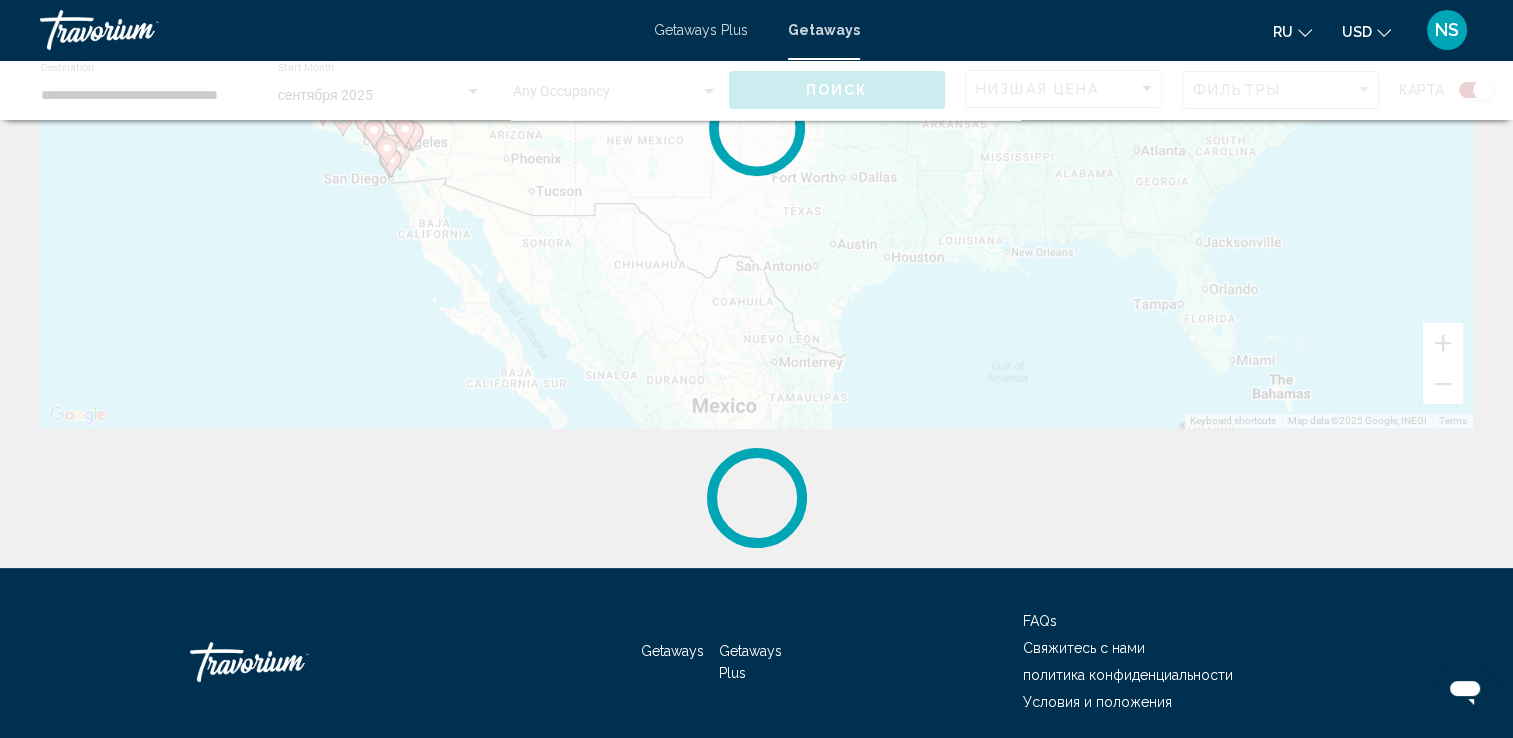 scroll, scrollTop: 0, scrollLeft: 0, axis: both 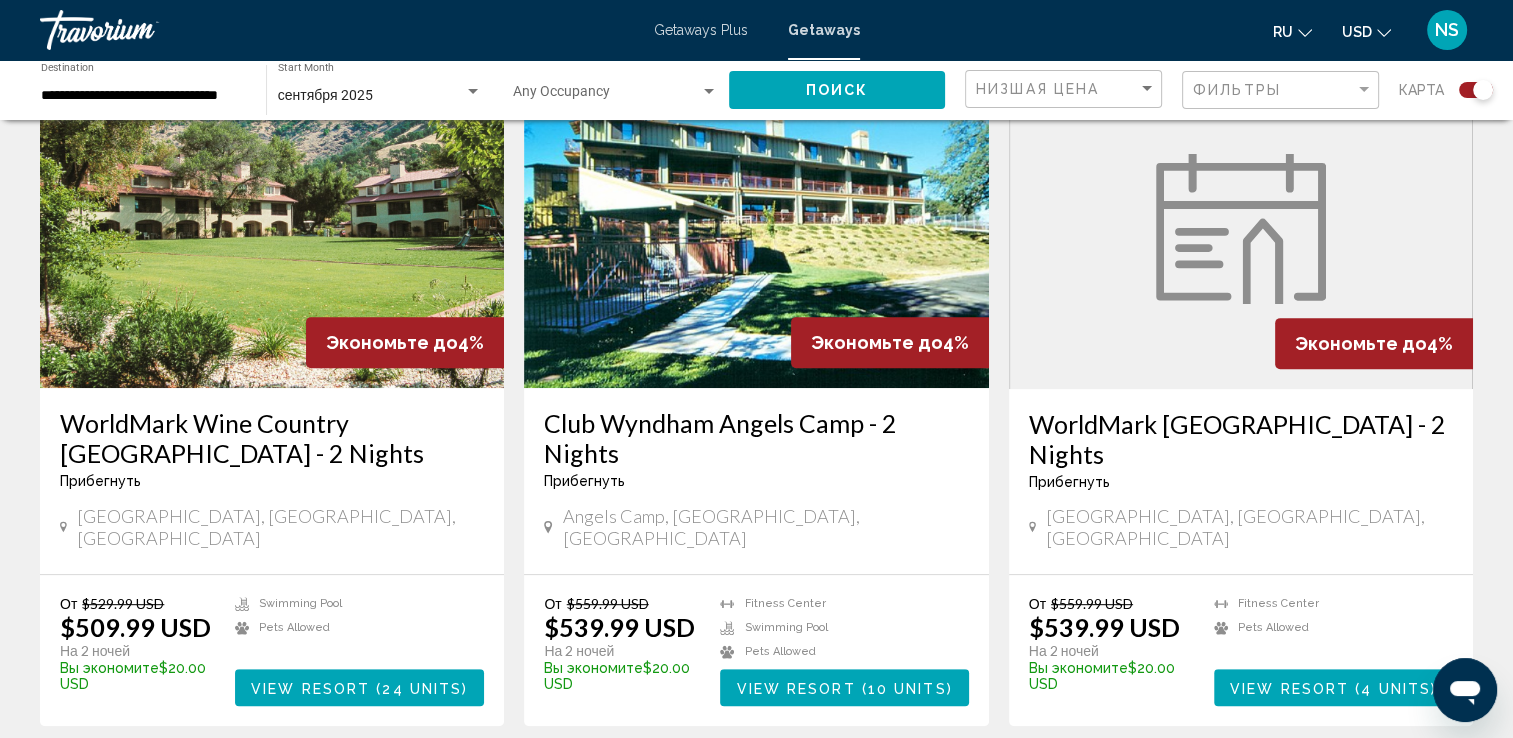 click on "WorldMark [GEOGRAPHIC_DATA] - 2 Nights" at bounding box center [1241, 439] 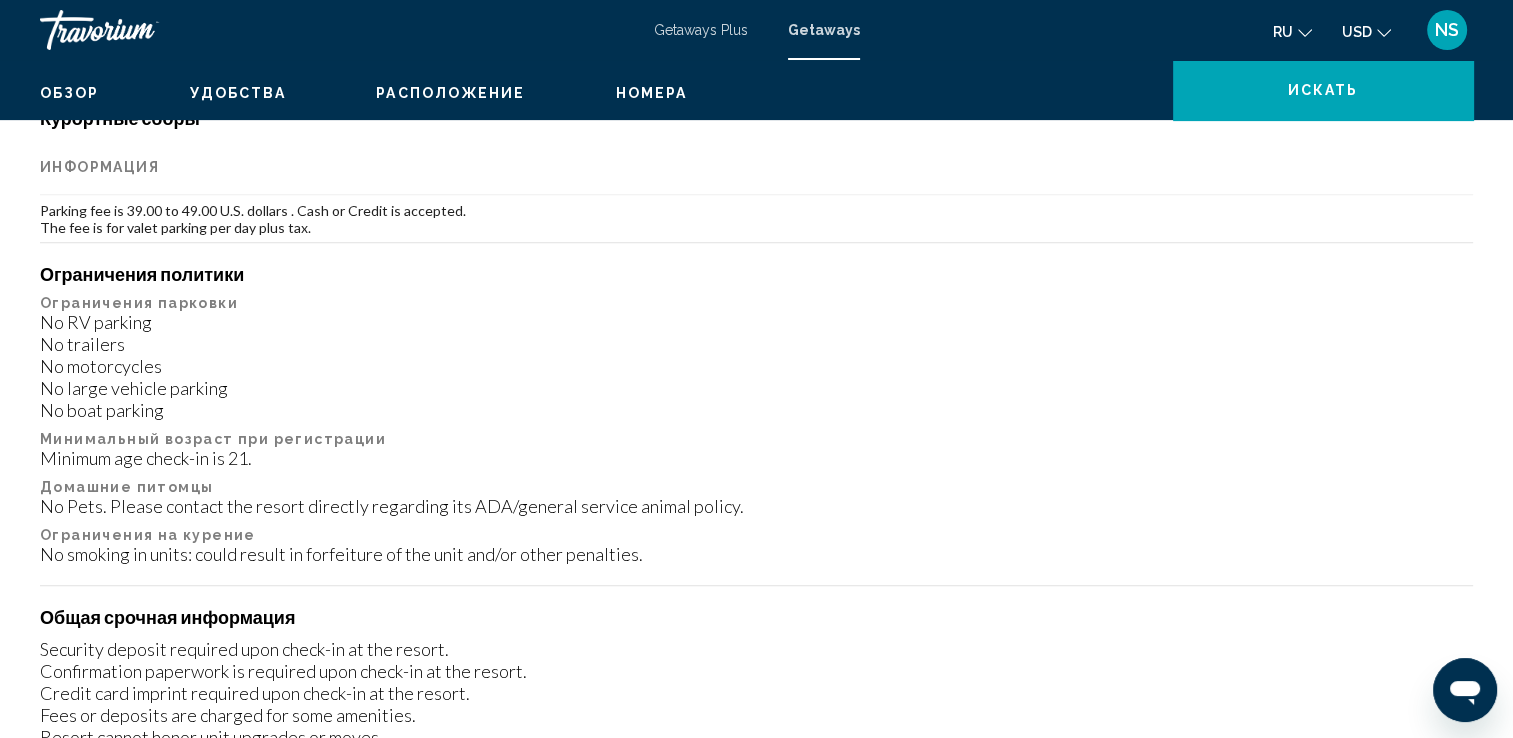 scroll, scrollTop: 0, scrollLeft: 0, axis: both 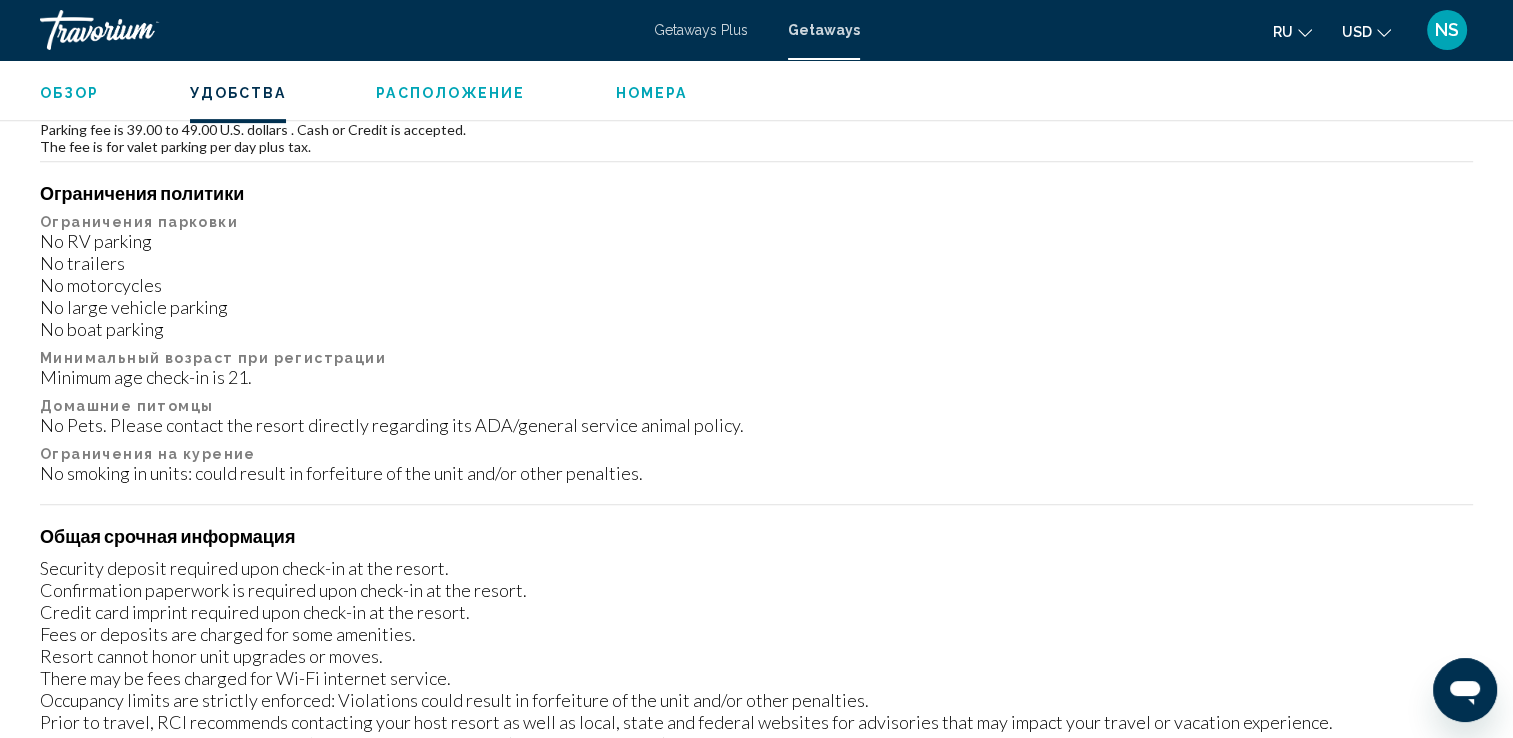 click on "Обзор Тип Прибегнуть Все включено Нет «все включено» Адрес [STREET_ADDRESS][PERSON_NAME] Описание Downtown [GEOGRAPHIC_DATA] is all yours from this exciting urban location. WorldMark [GEOGRAPHIC_DATA] occupies a historic building dating from 1908 on the corner of [GEOGRAPHIC_DATA] and [PERSON_NAME][GEOGRAPHIC_DATA] and is a short walk to [GEOGRAPHIC_DATA], [GEOGRAPHIC_DATA], and [GEOGRAPHIC_DATA]. Visit Fisherman's Wharf, [GEOGRAPHIC_DATA], and the [GEOGRAPHIC_DATA] on [GEOGRAPHIC_DATA]'s waterfront. Enjoy some of the world's finest restaurants, shops, and the city's vibrant theatrical productions. There is a comfortable lobby complete with a cozy fireplace, a guest laundry room, and a fully equipped exercise room. Читать далее
Удобства gym Нет доступных удобств. Плата за уборку  Тип устройства   Расписание   Информация  for all units per stay Курортные сборы  Информация  ← +" at bounding box center [756, 872] 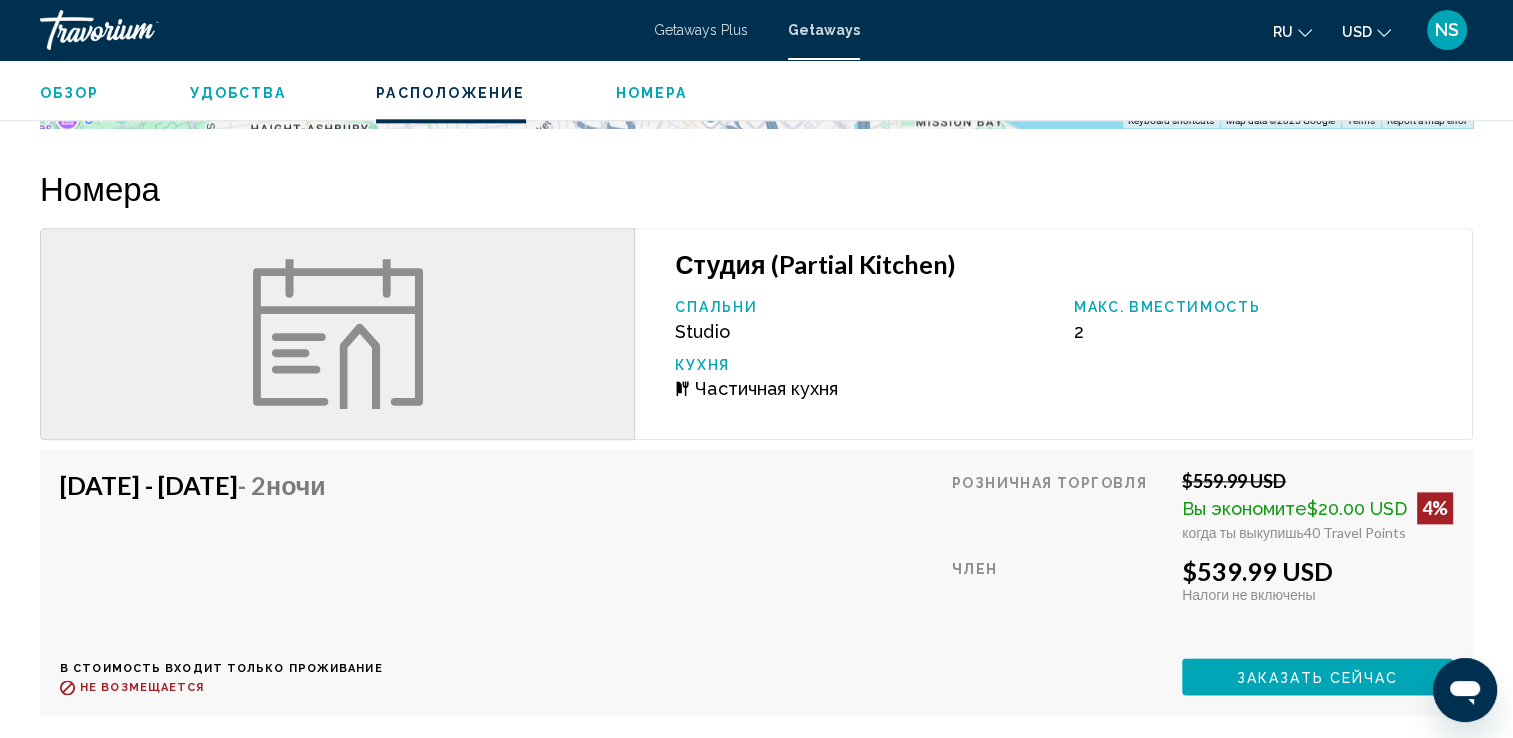 scroll, scrollTop: 2342, scrollLeft: 0, axis: vertical 